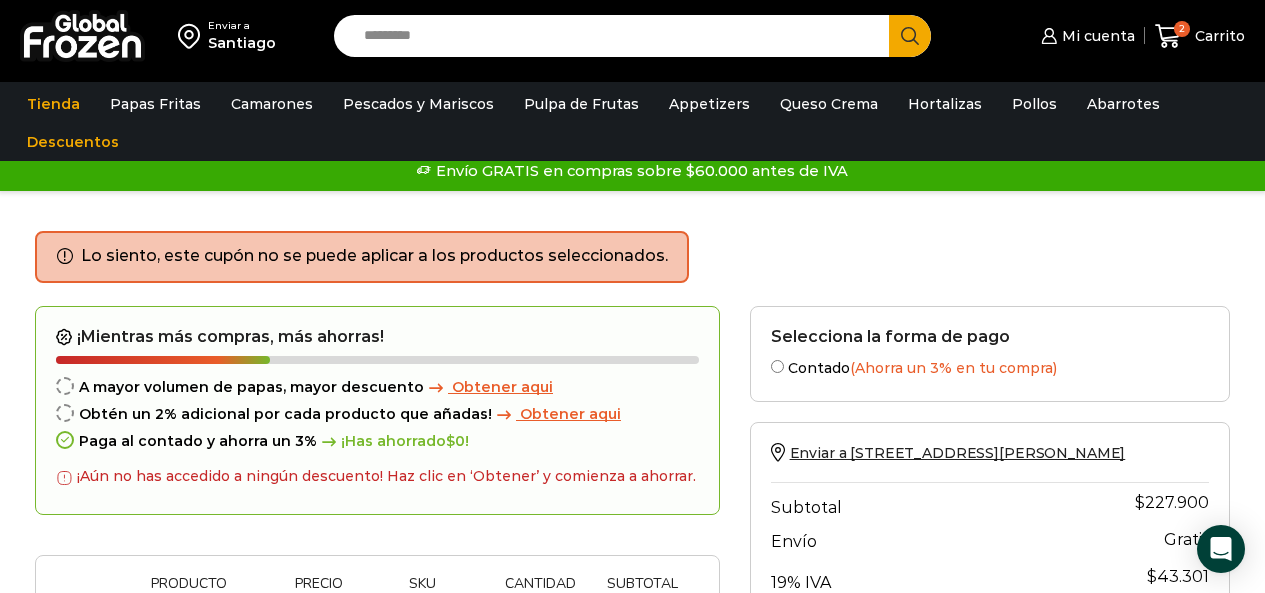 scroll, scrollTop: 0, scrollLeft: 0, axis: both 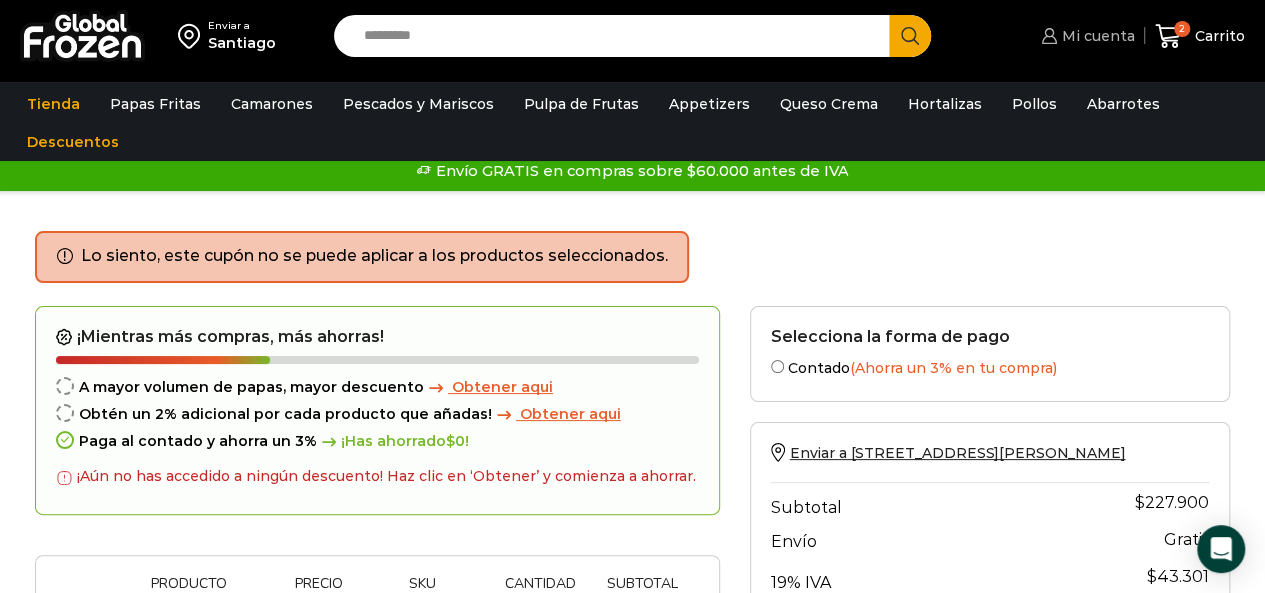 click on "Mi cuenta" at bounding box center (1096, 36) 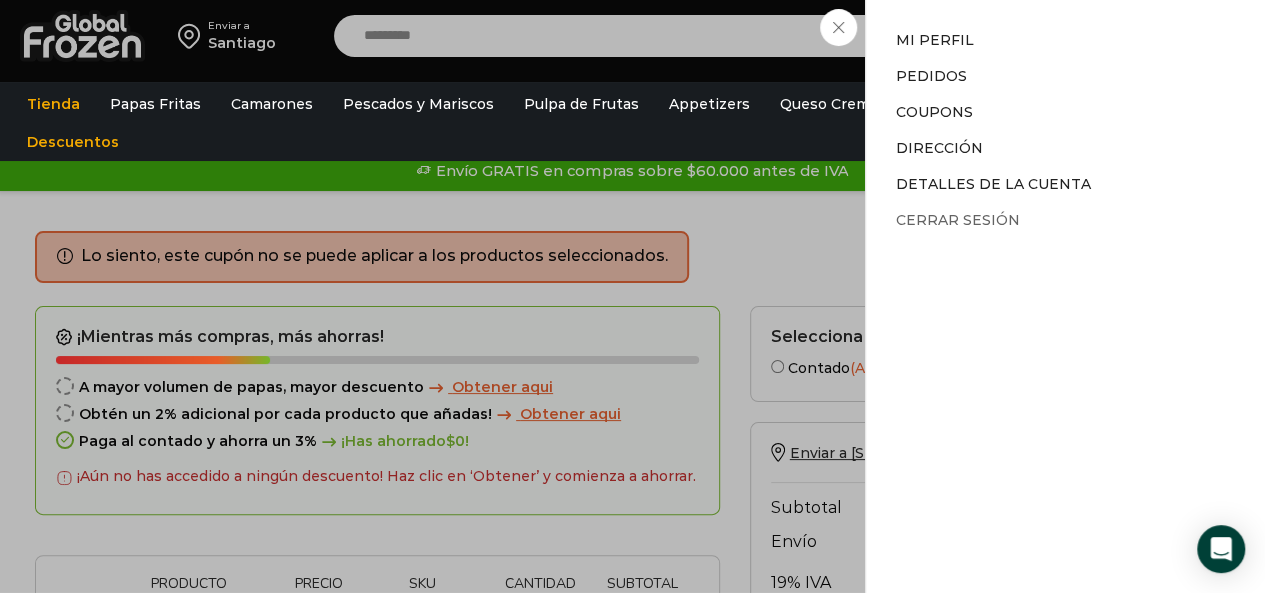 click on "Cerrar sesión" at bounding box center (958, 220) 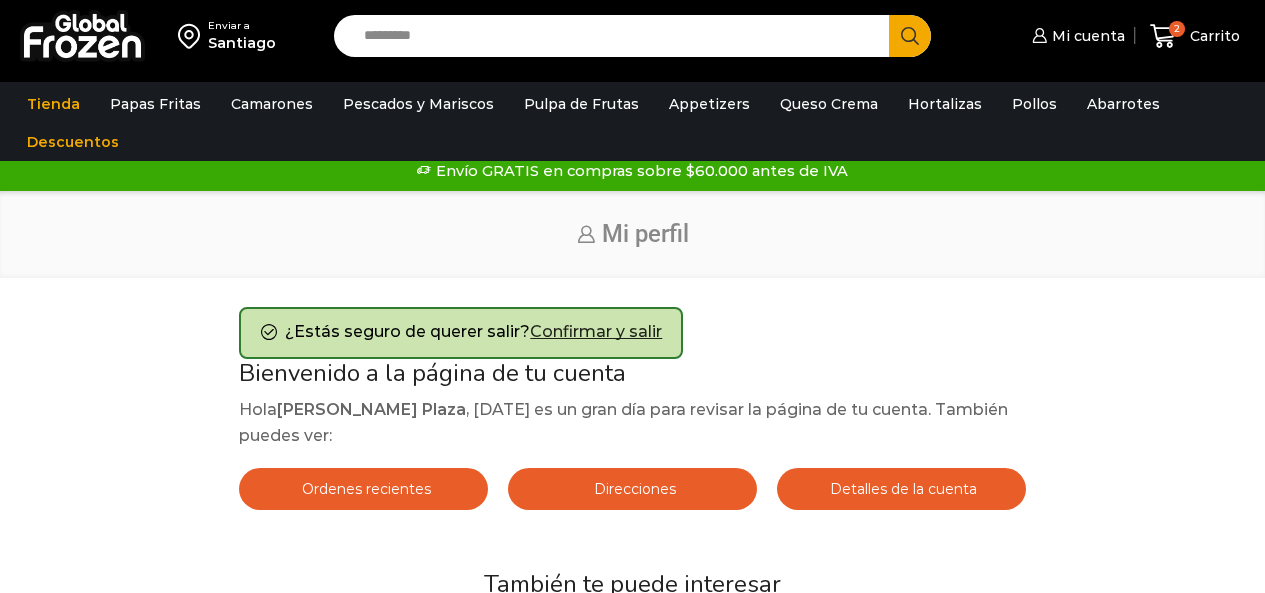 scroll, scrollTop: 0, scrollLeft: 0, axis: both 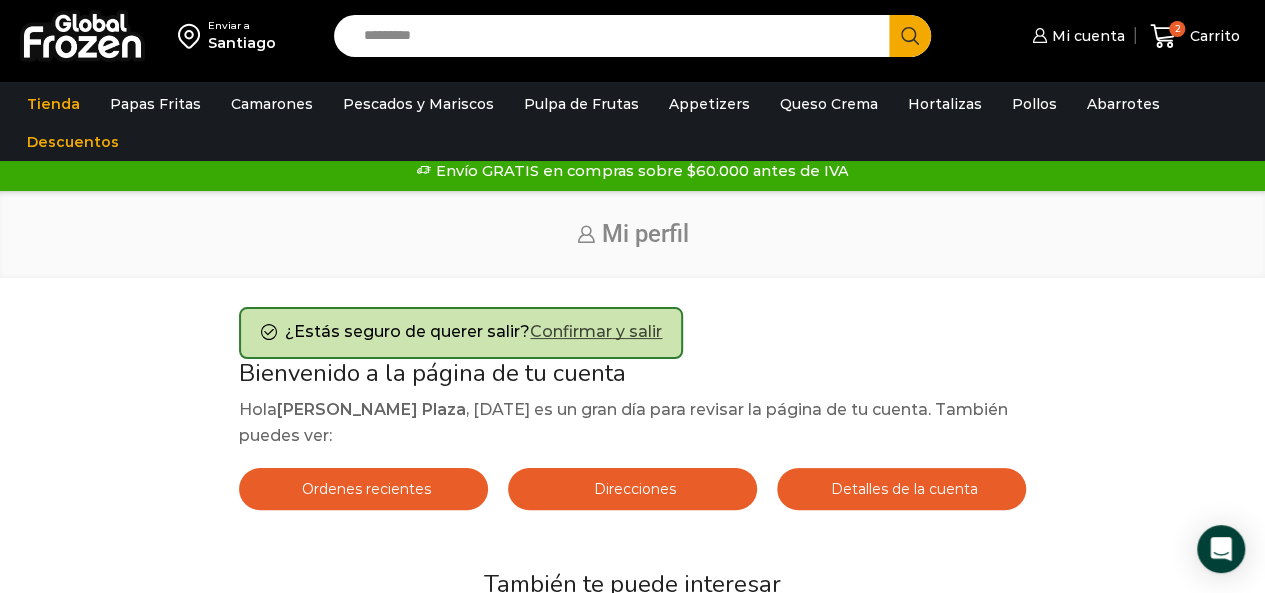 click on "Confirmar y salir" at bounding box center (596, 331) 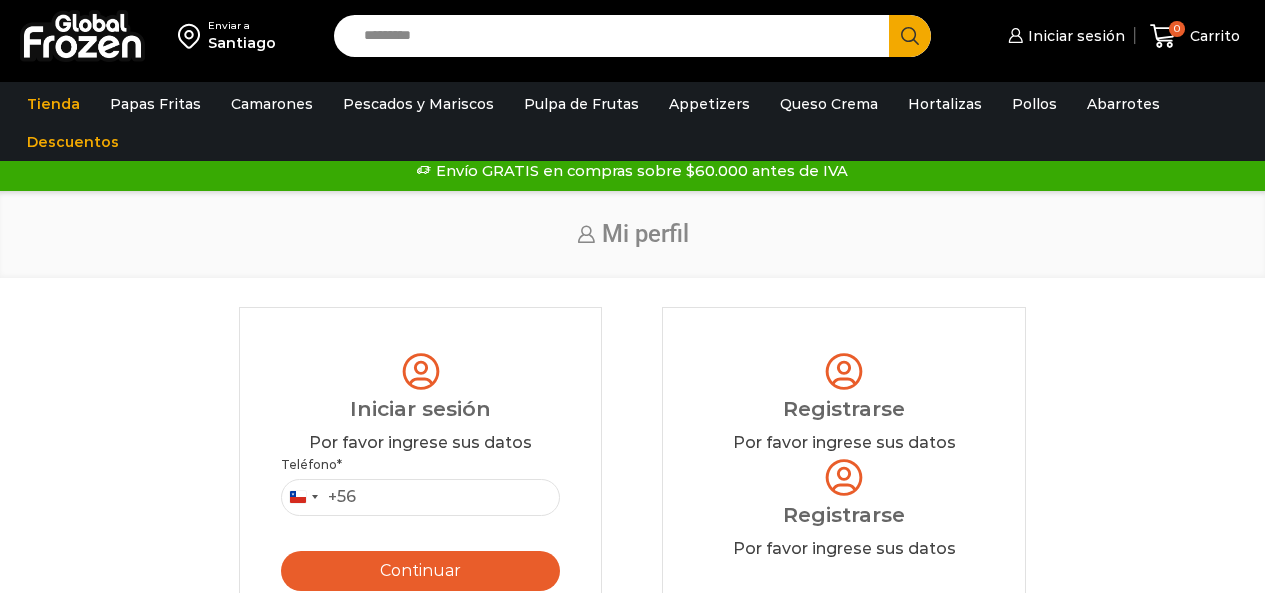 scroll, scrollTop: 0, scrollLeft: 0, axis: both 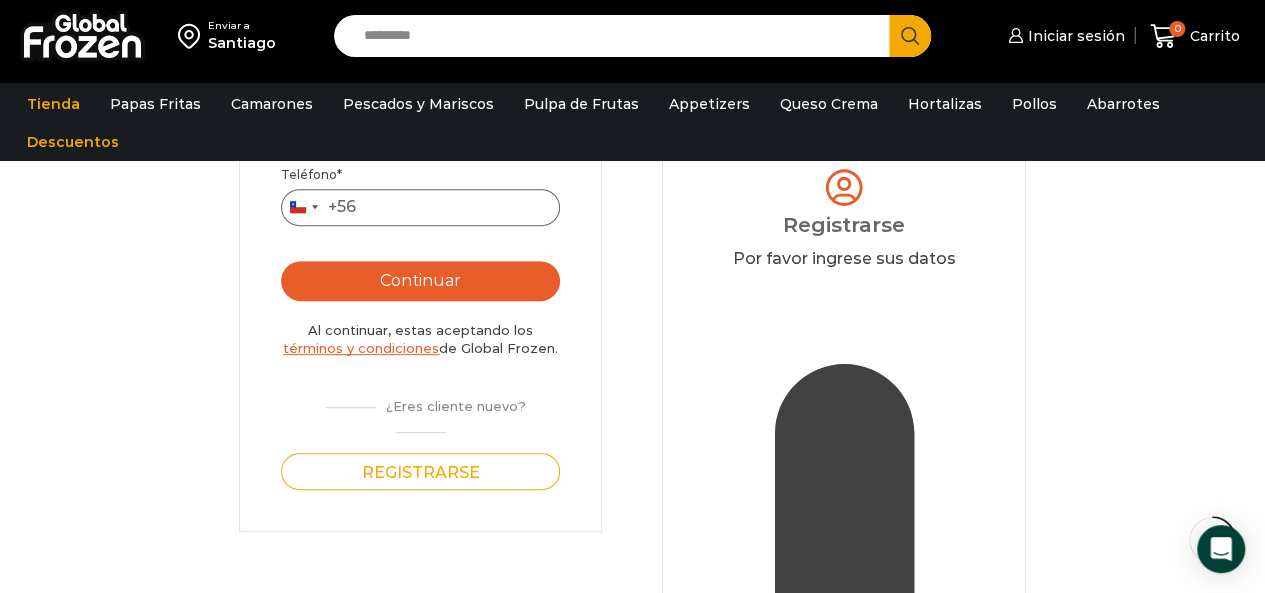 click on "Teléfono
*" at bounding box center [420, 207] 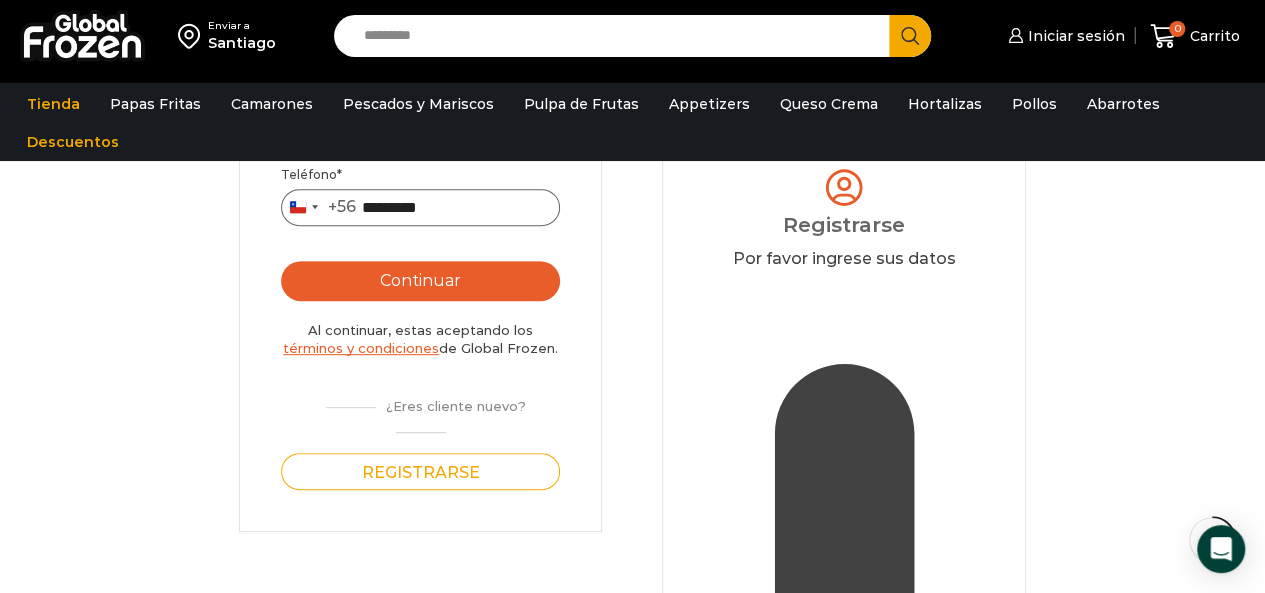 type on "*********" 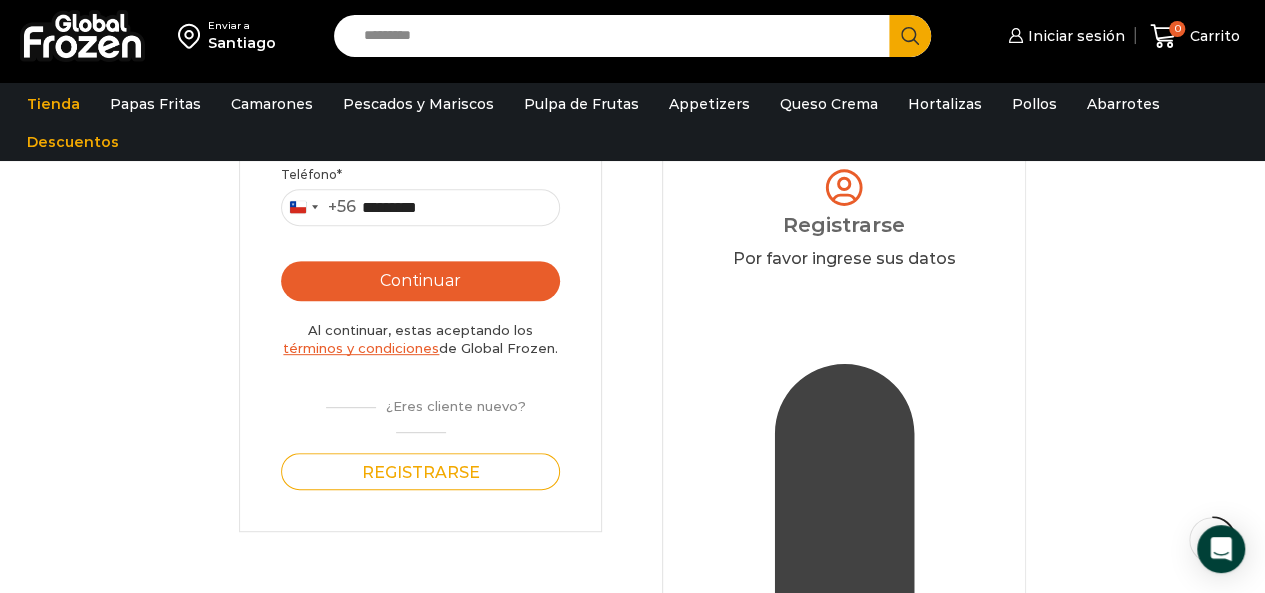 click on "Continuar" at bounding box center [420, 281] 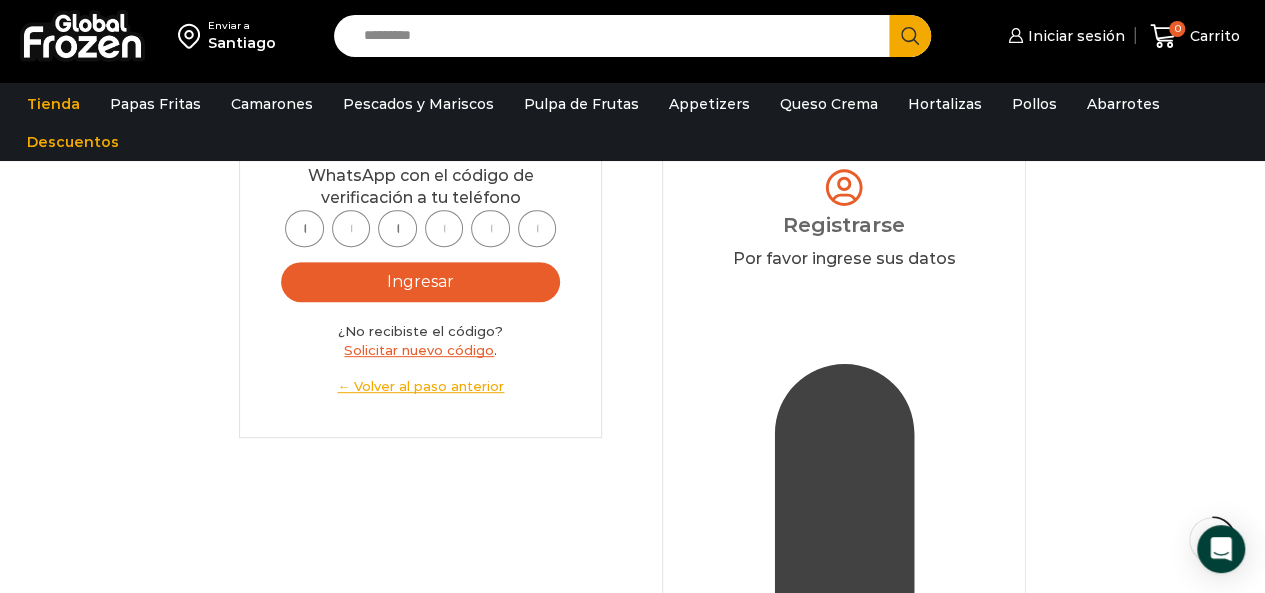 click at bounding box center [304, 228] 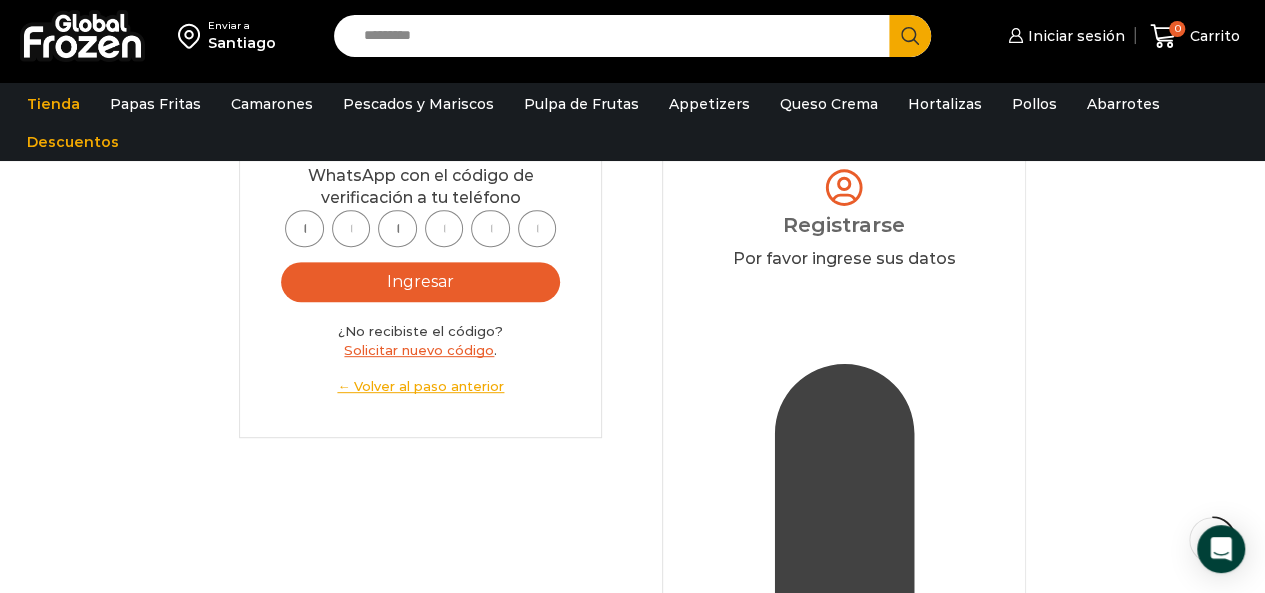 type on "*" 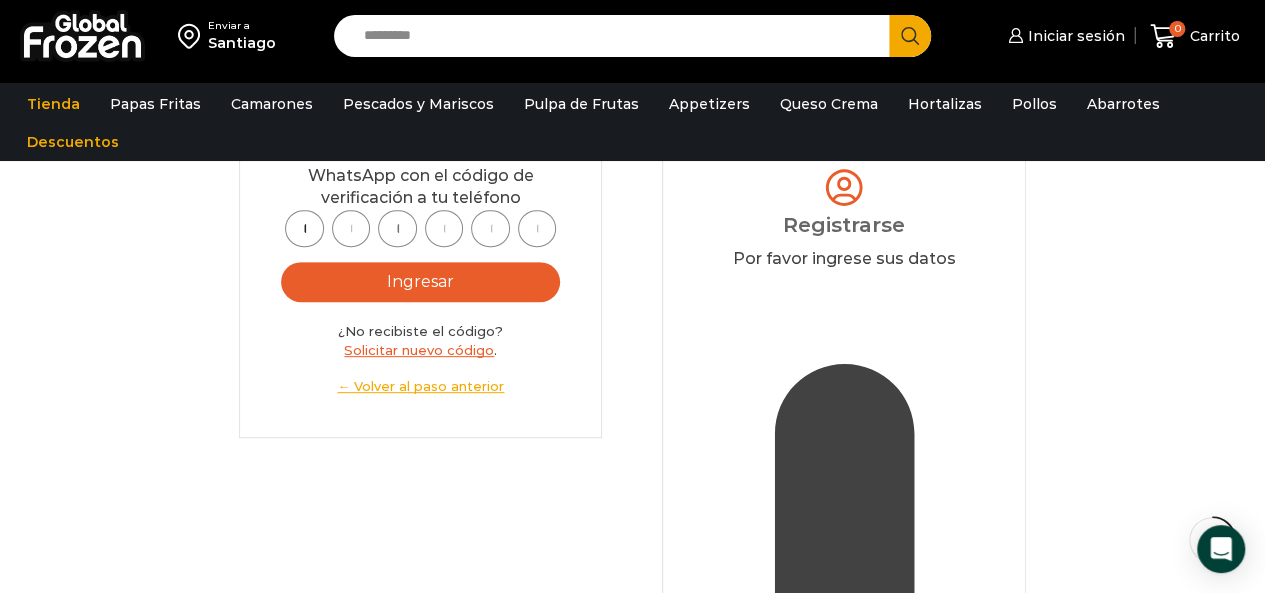 type on "*" 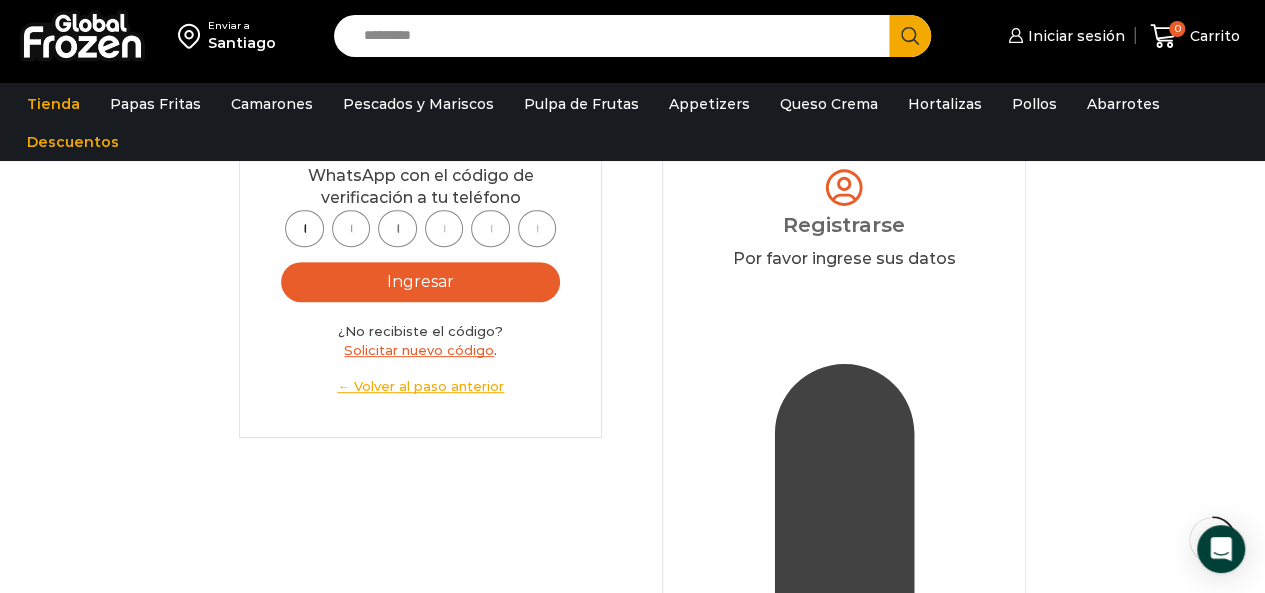 type on "*" 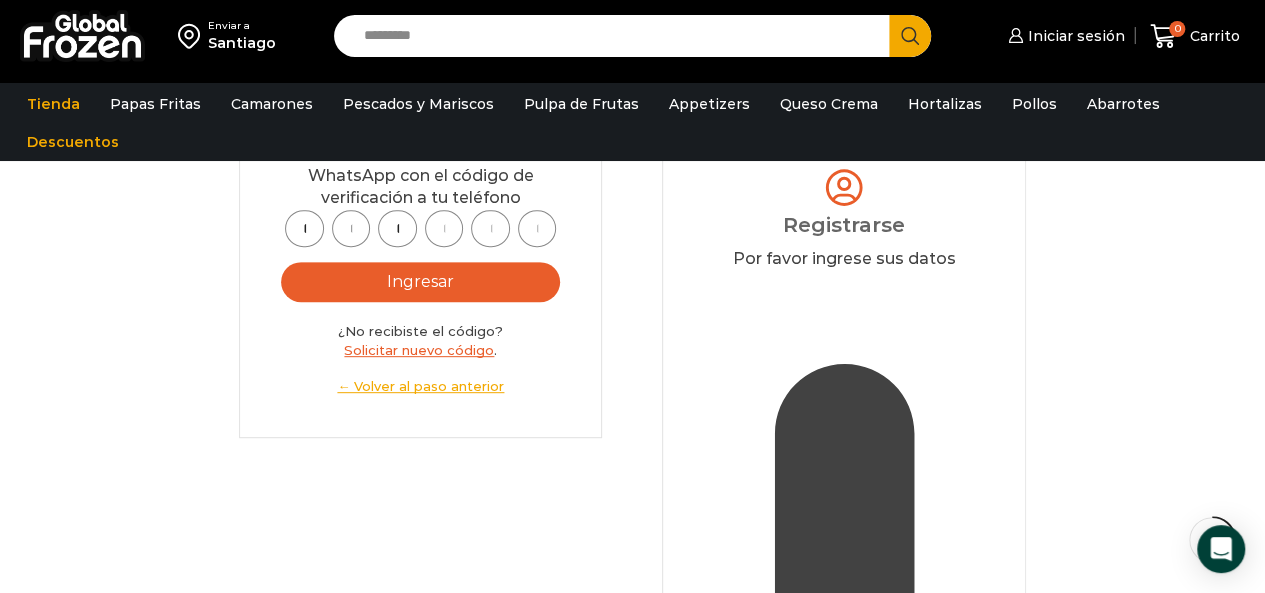 type on "*" 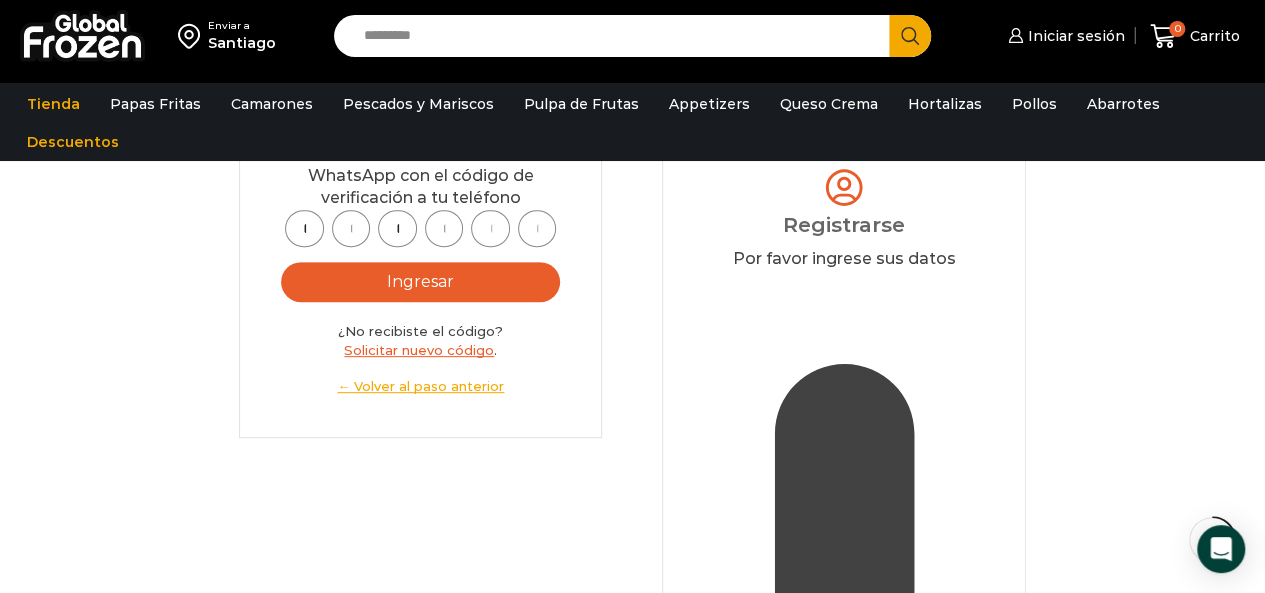 type on "*" 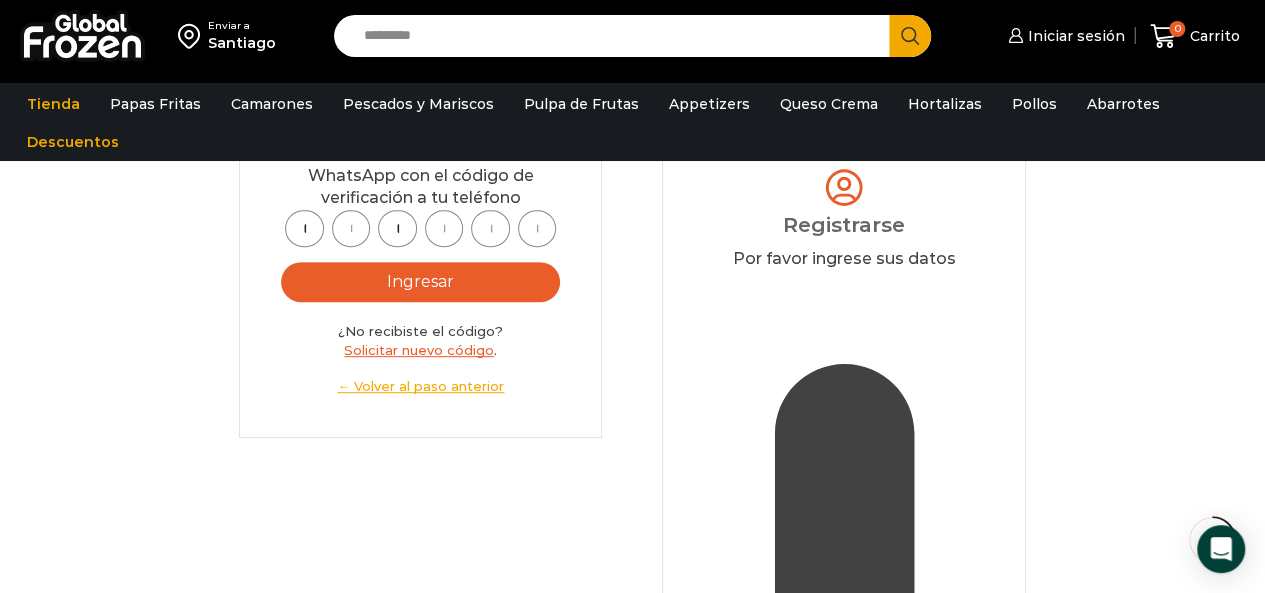 scroll, scrollTop: 0, scrollLeft: 6, axis: horizontal 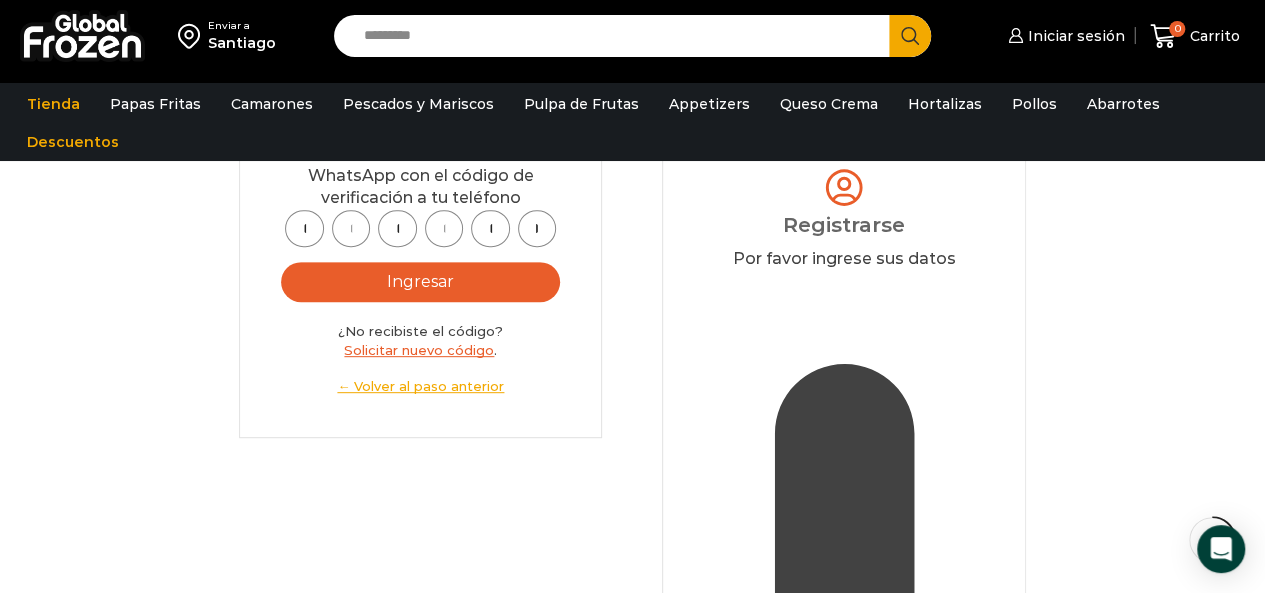 type on "*" 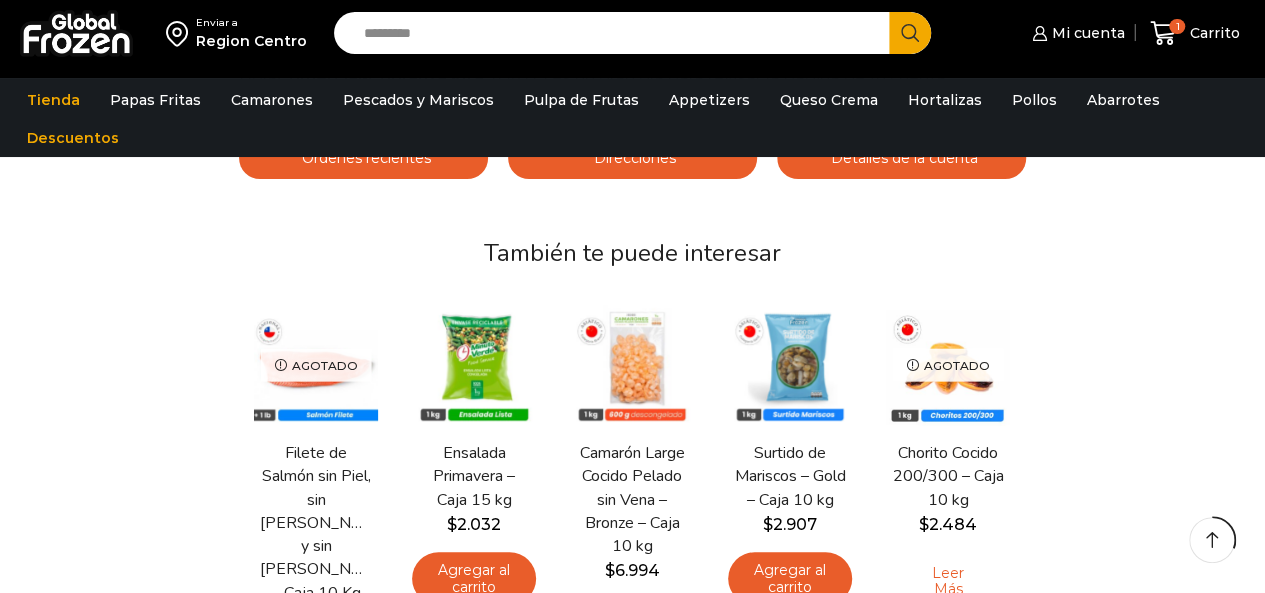 scroll, scrollTop: 300, scrollLeft: 0, axis: vertical 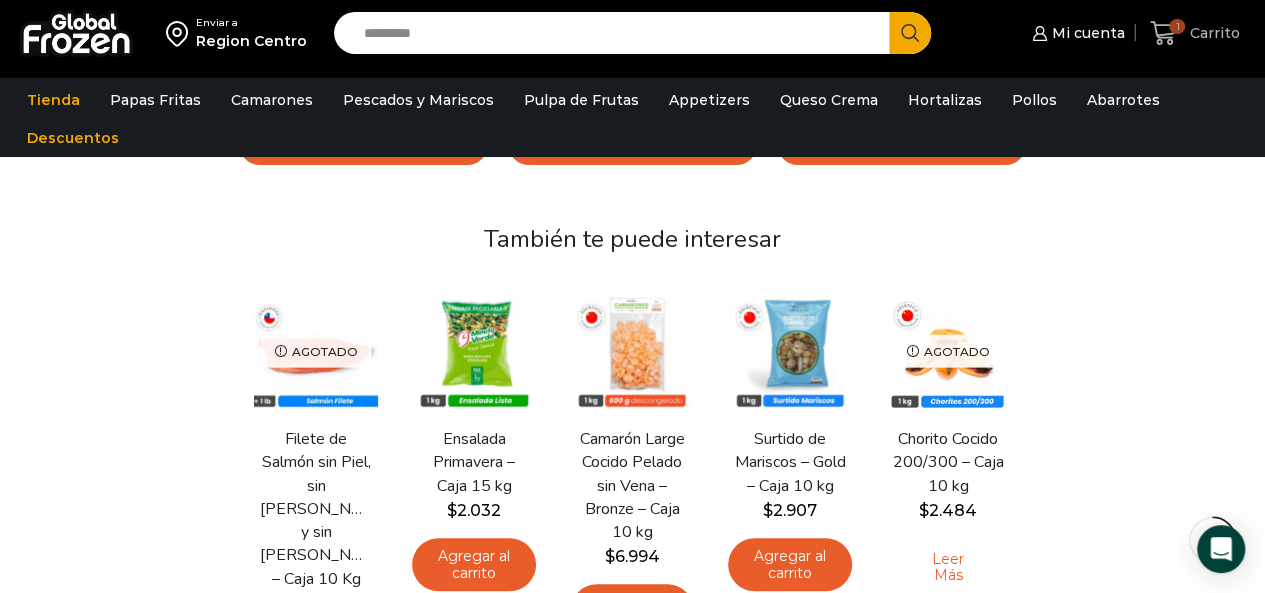 click on "Carrito" at bounding box center (1212, 33) 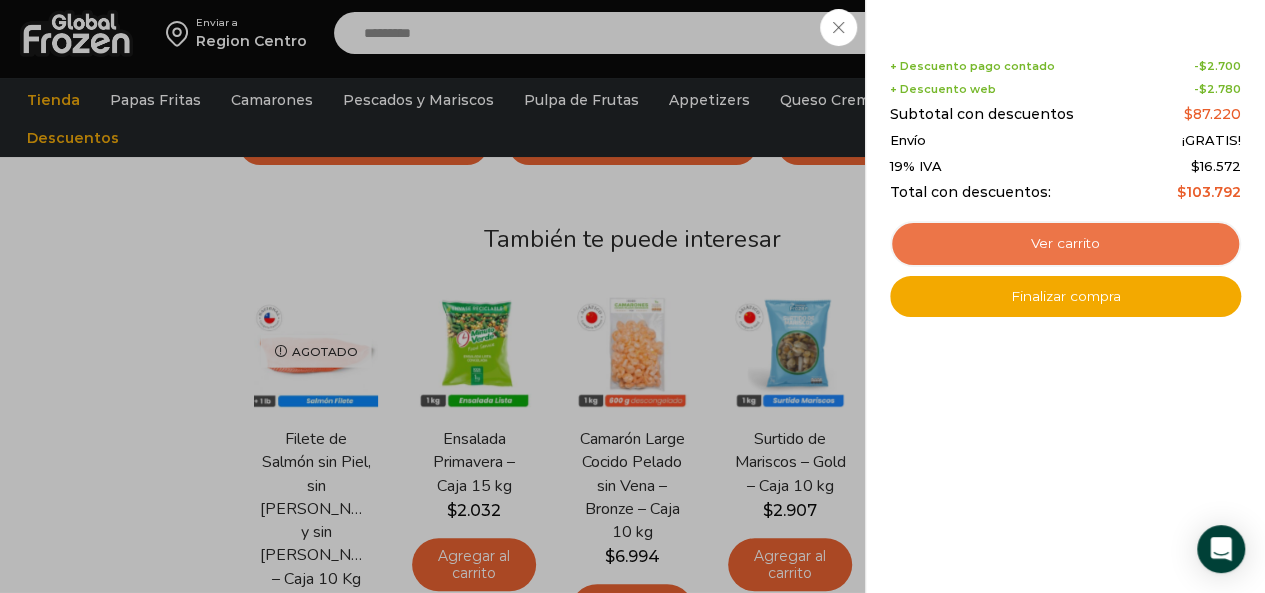 click on "Ver carrito" at bounding box center [1065, 244] 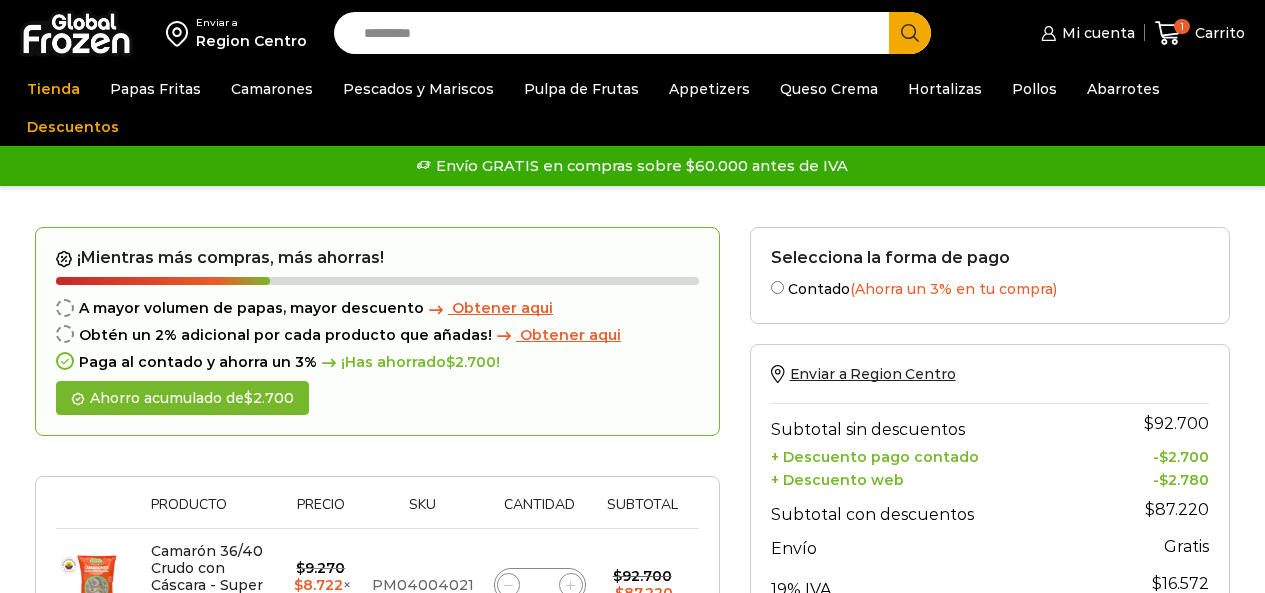 scroll, scrollTop: 0, scrollLeft: 0, axis: both 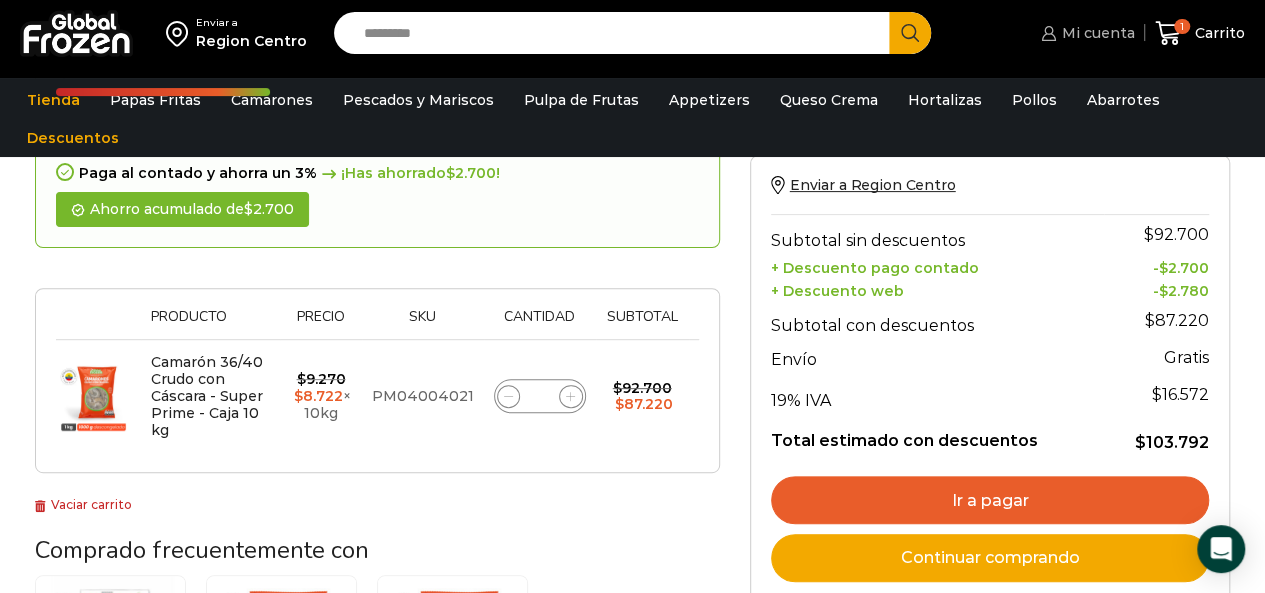 click on "Mi cuenta" at bounding box center [1096, 33] 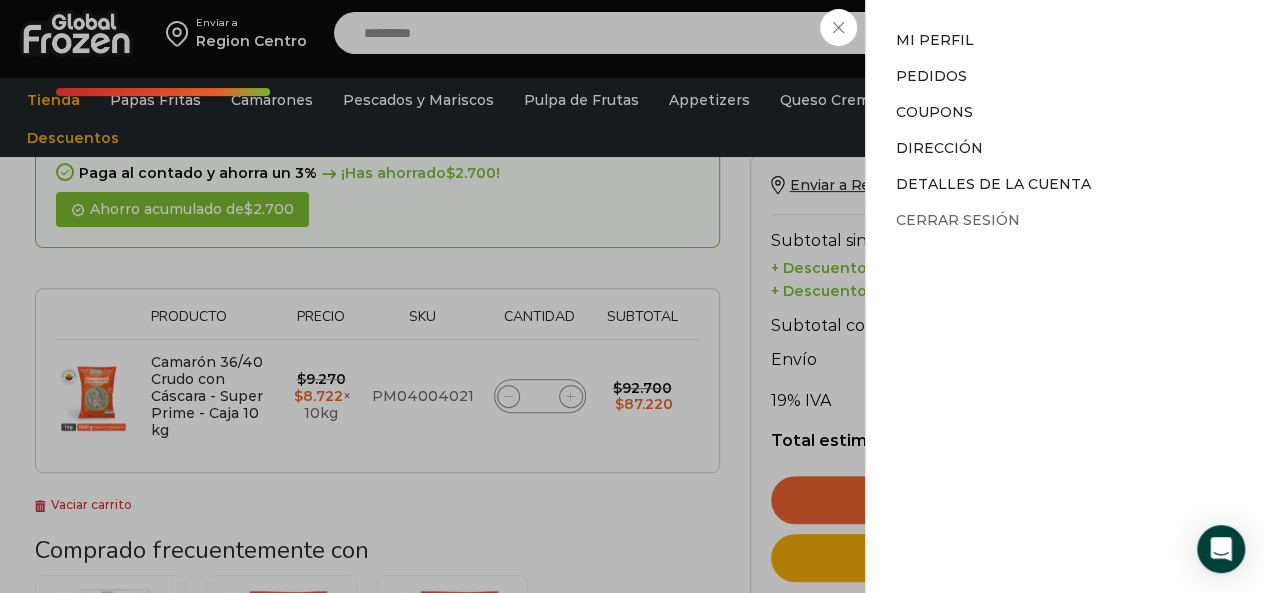 click on "Cerrar sesión" at bounding box center [958, 220] 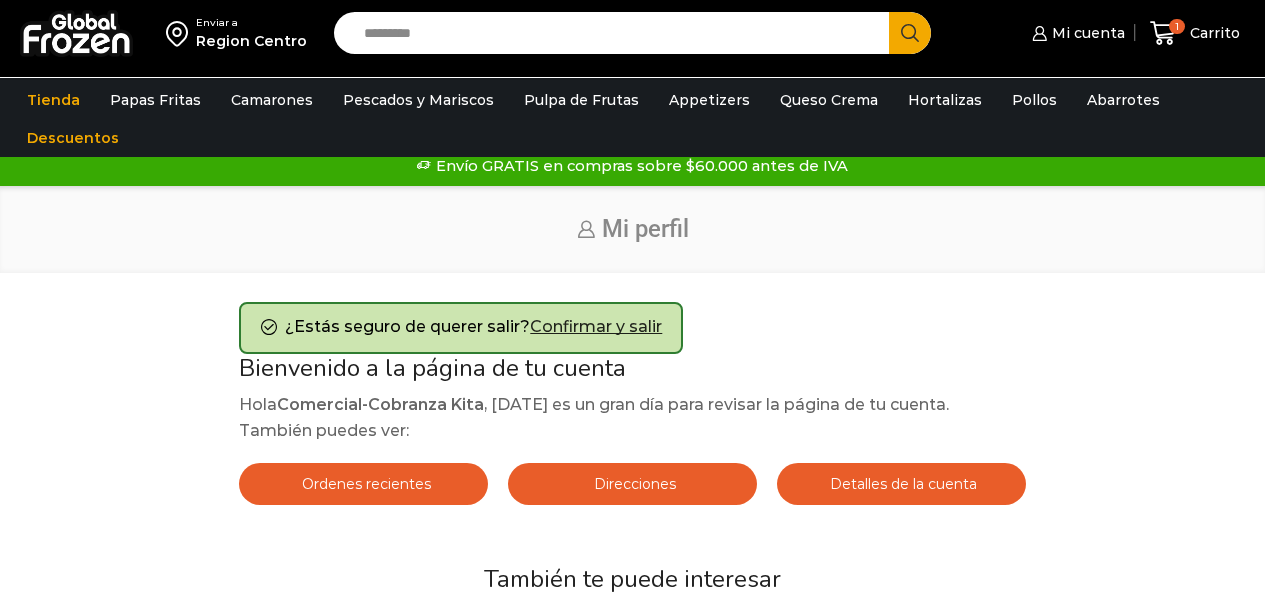 scroll, scrollTop: 0, scrollLeft: 0, axis: both 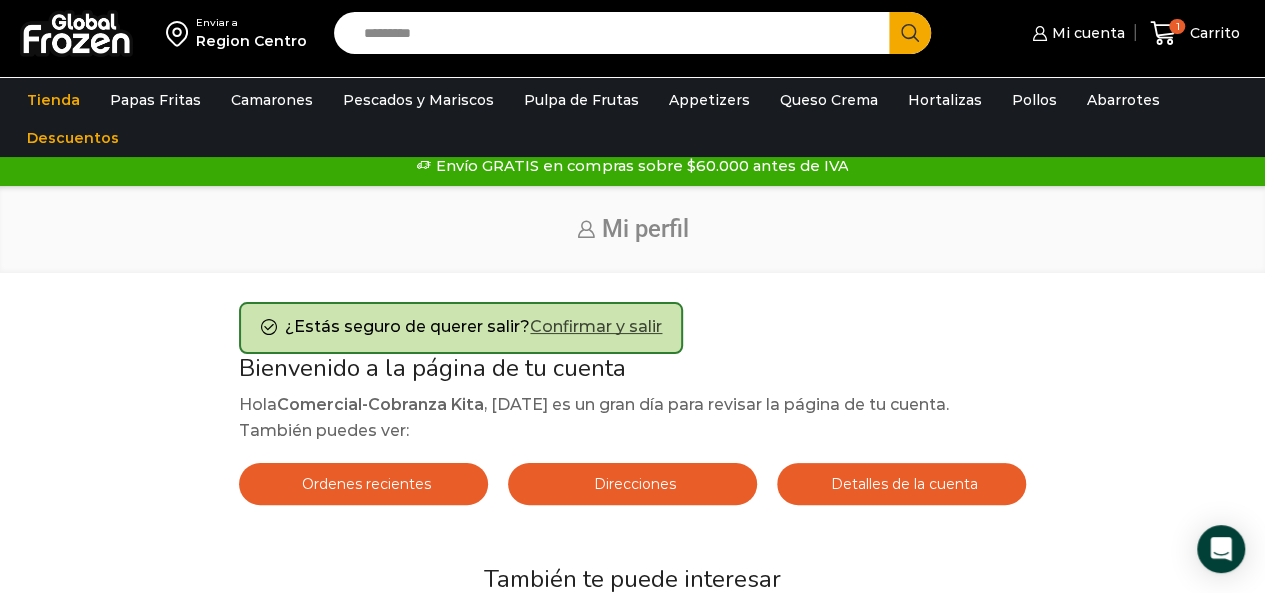 click on "Confirmar y salir" at bounding box center [596, 326] 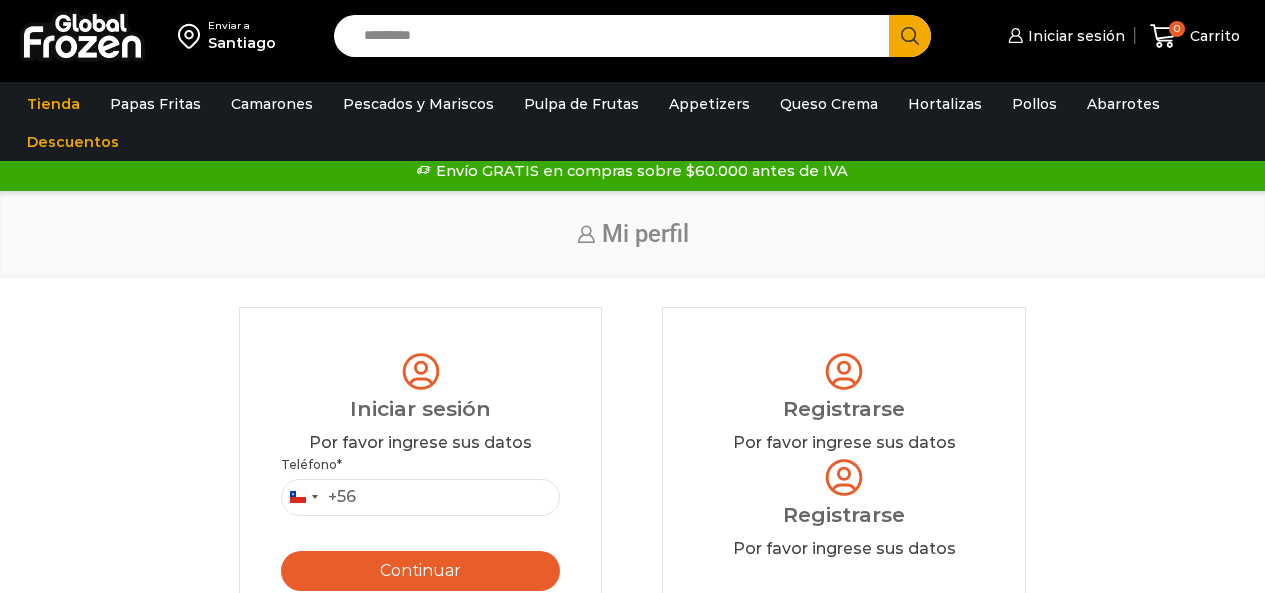 scroll, scrollTop: 0, scrollLeft: 0, axis: both 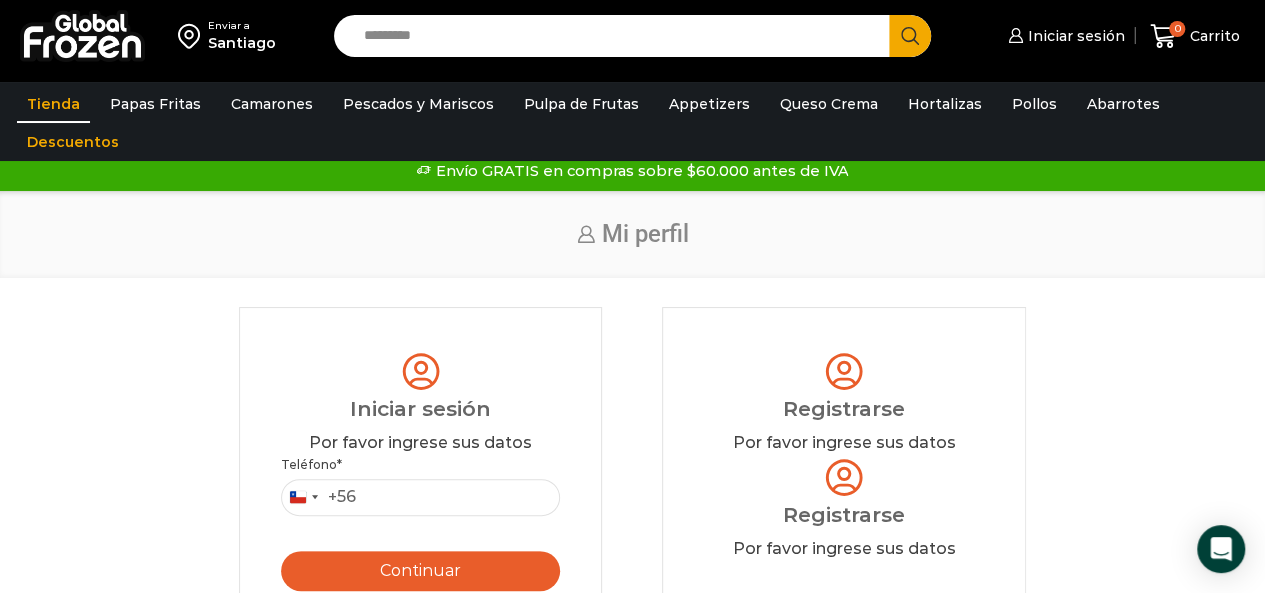 click on "Tienda" at bounding box center [53, 104] 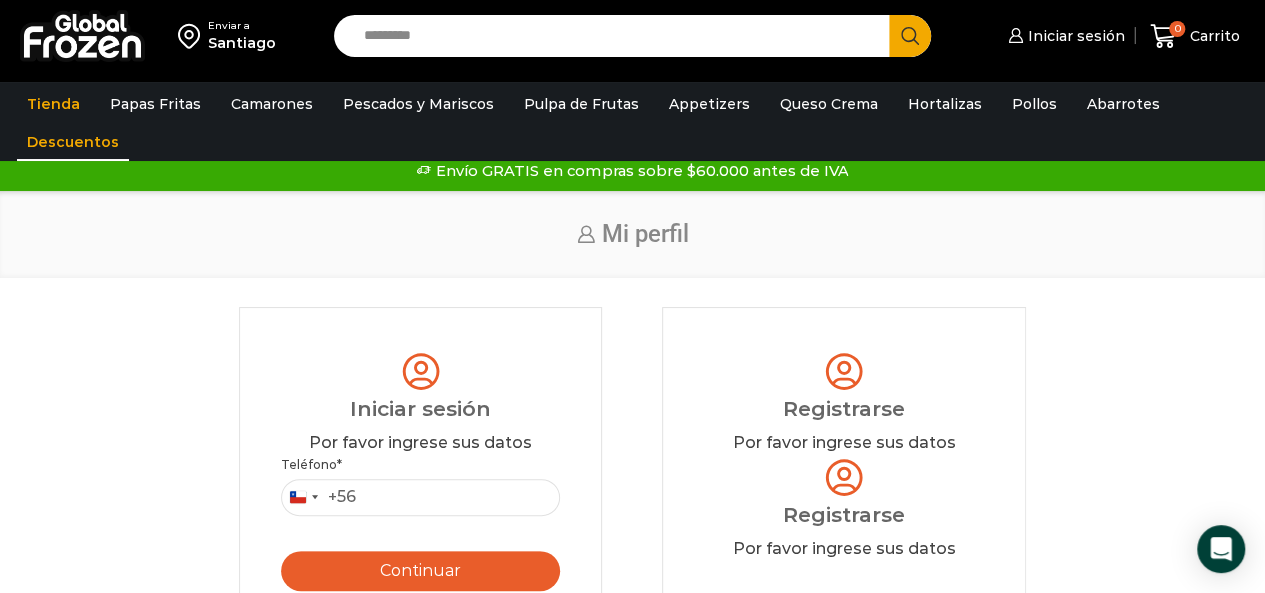 click on "Descuentos" at bounding box center [73, 142] 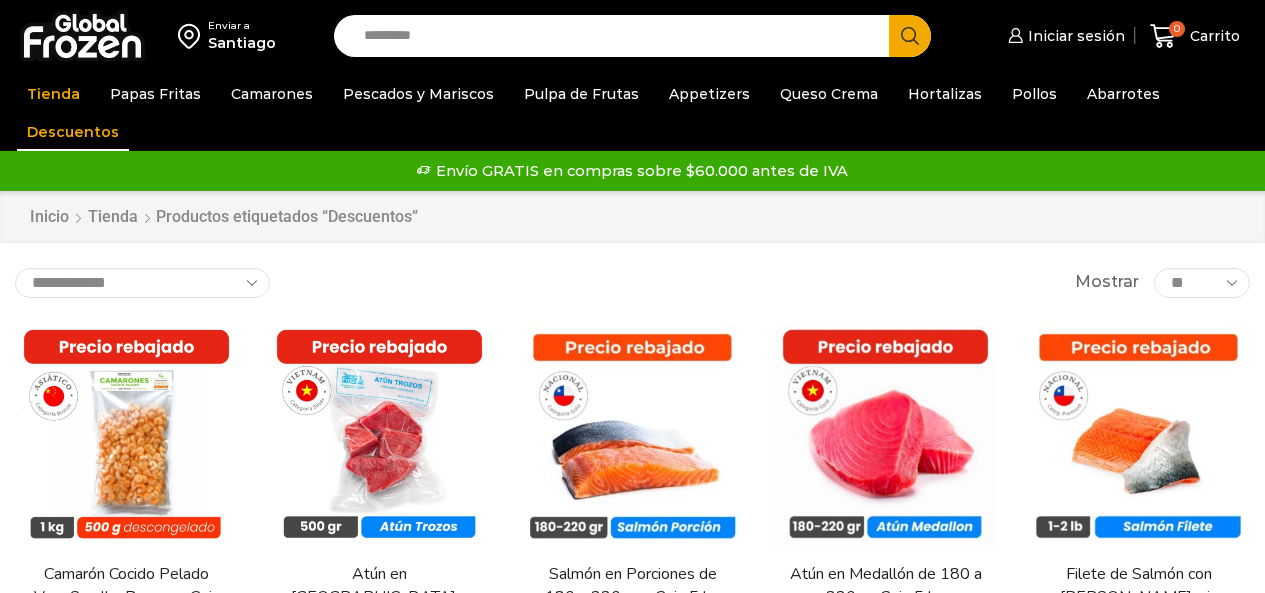 scroll, scrollTop: 0, scrollLeft: 0, axis: both 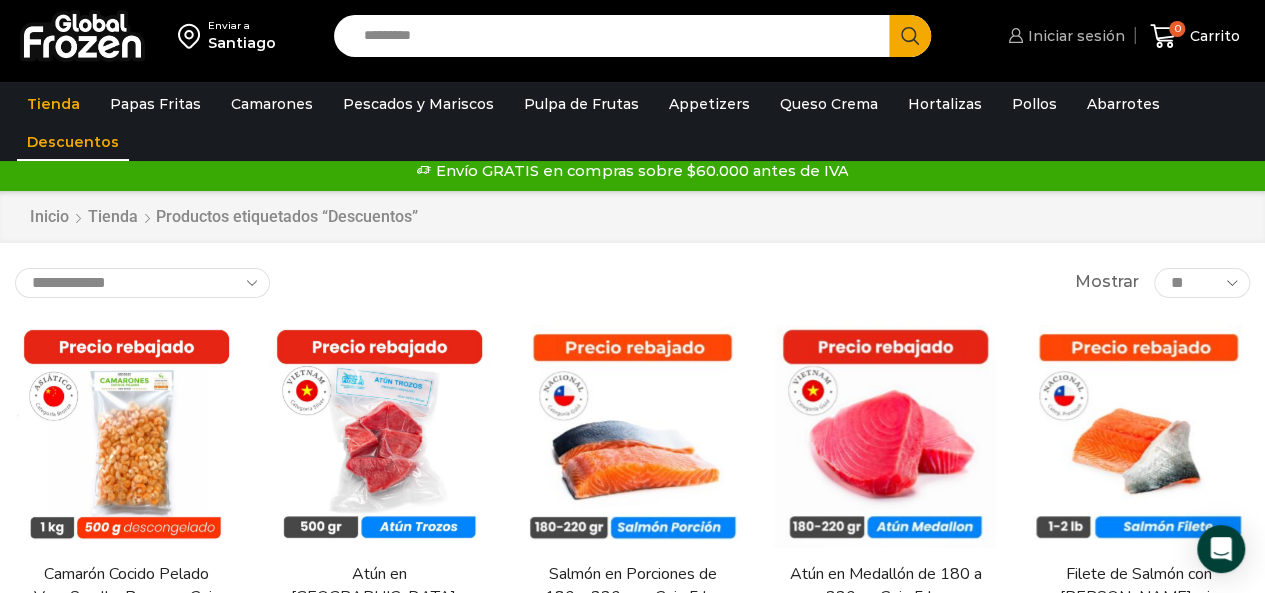 click on "Iniciar sesión" at bounding box center [1074, 36] 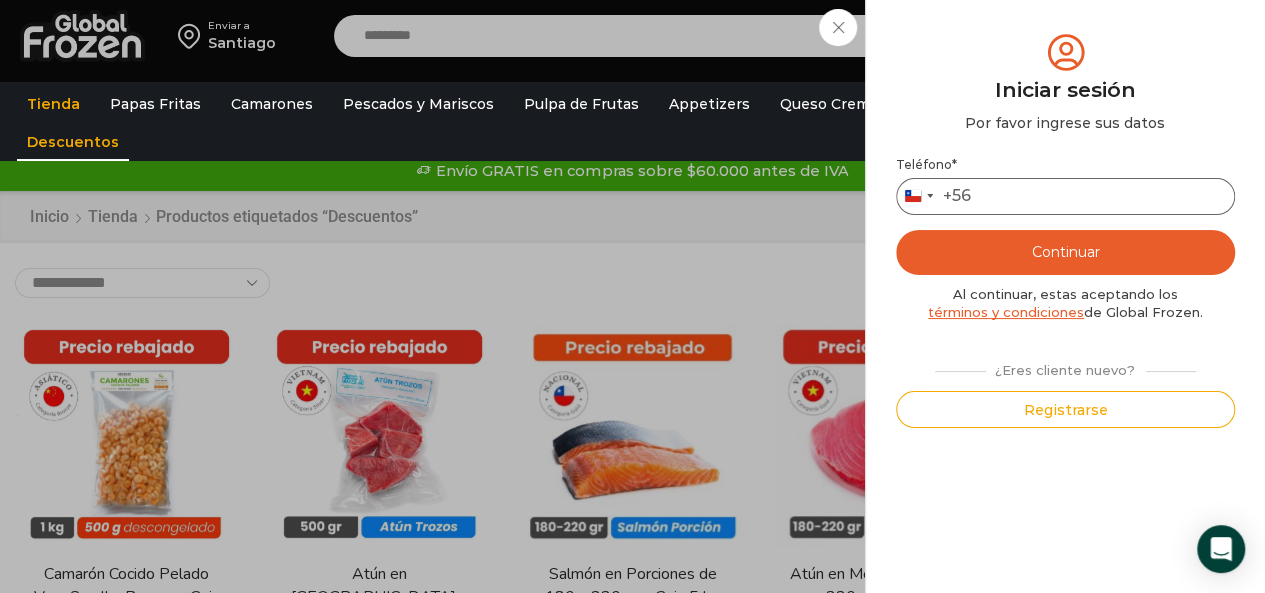 click on "Teléfono
*" at bounding box center [1065, 196] 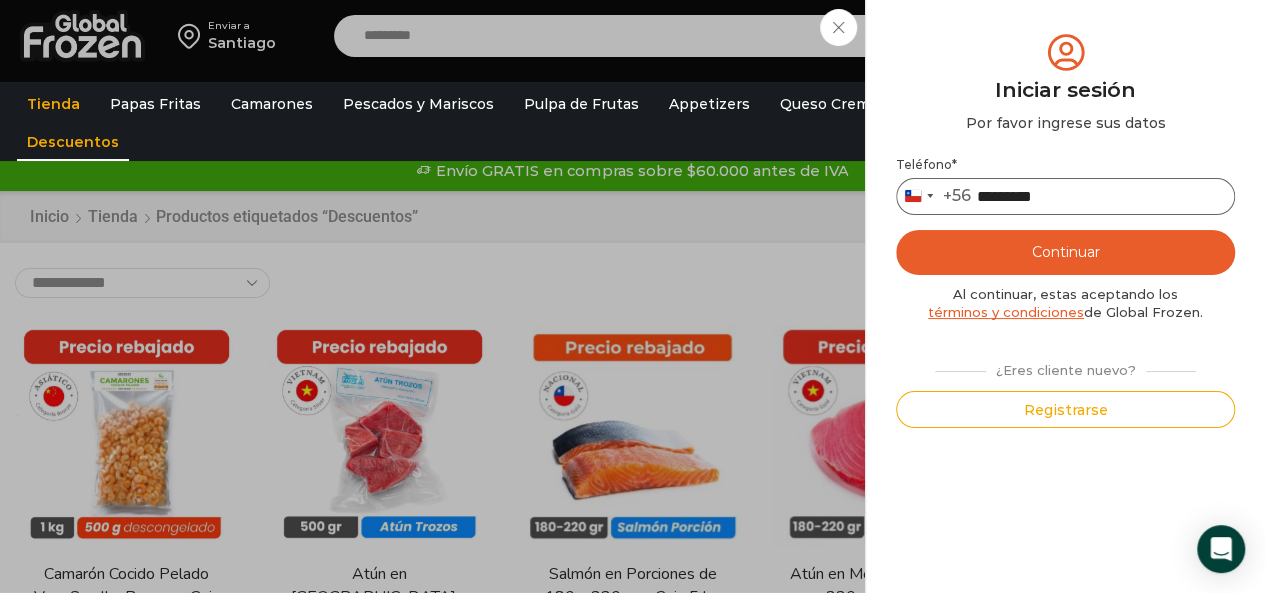 type on "*********" 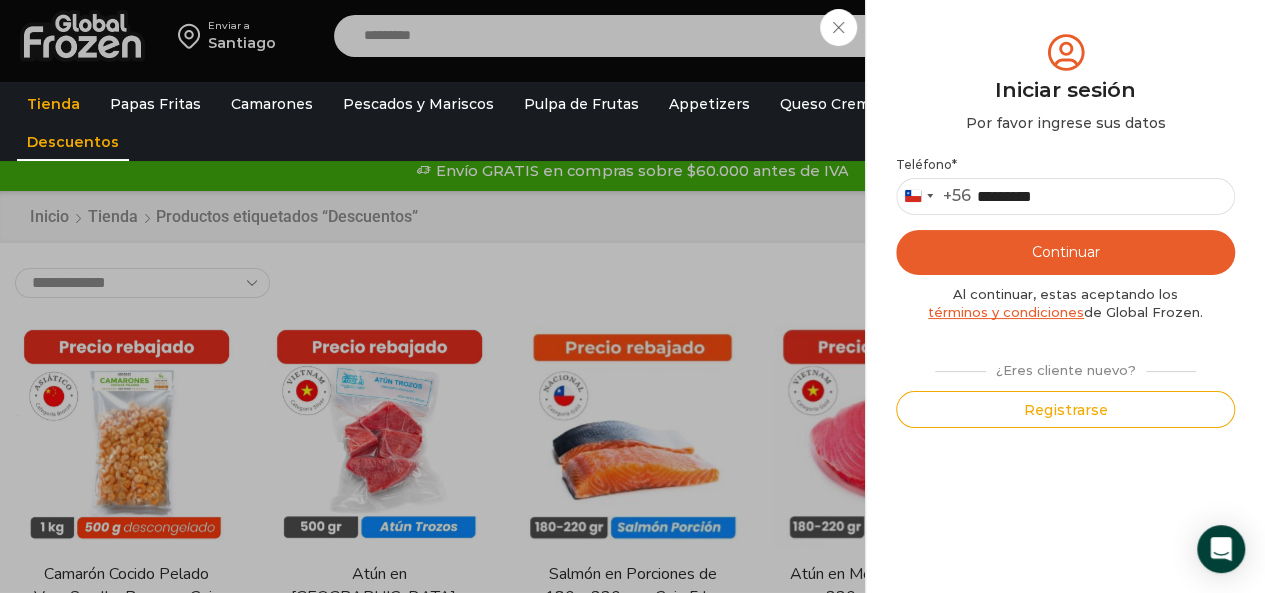click on "Continuar" at bounding box center (1065, 252) 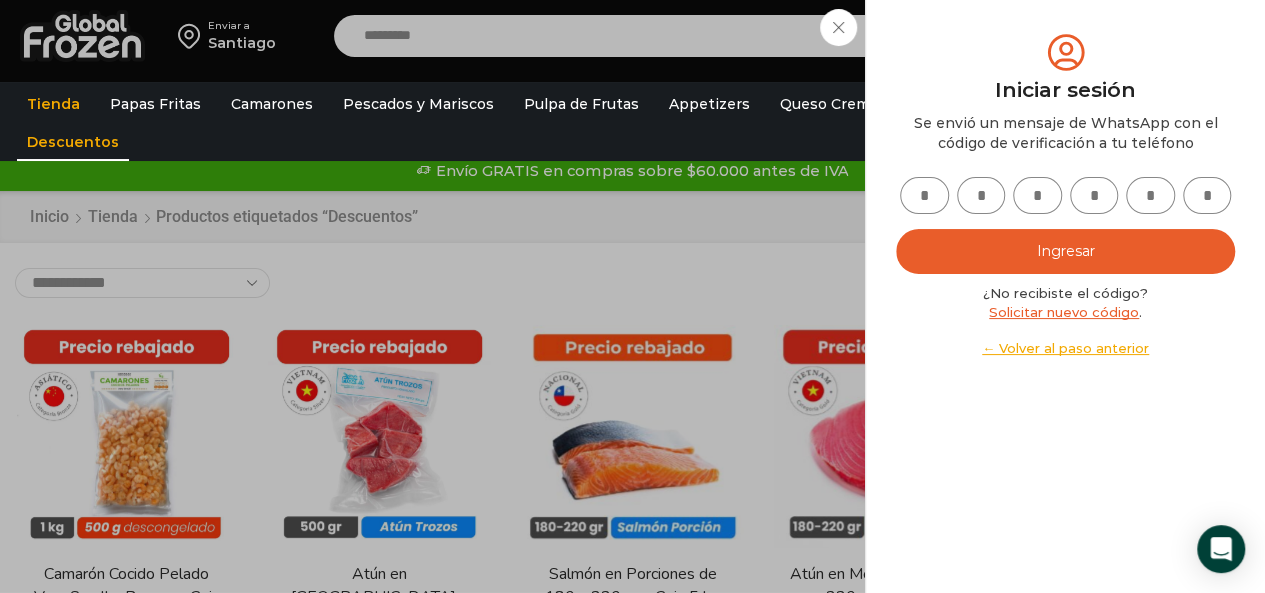 click at bounding box center [924, 195] 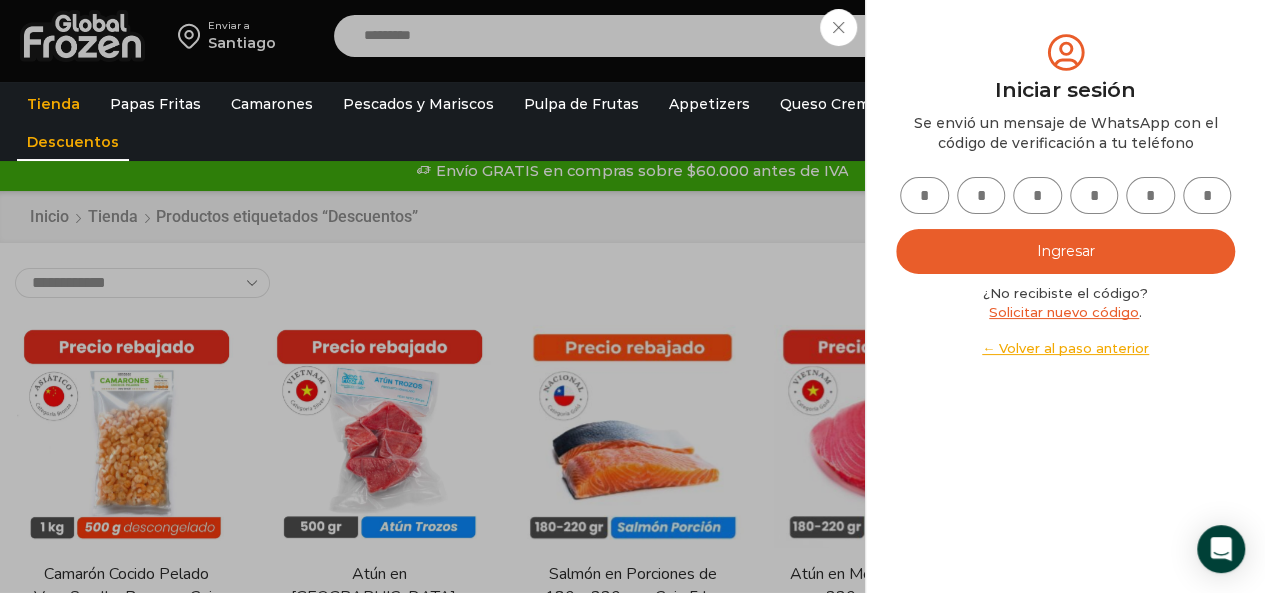 type on "*" 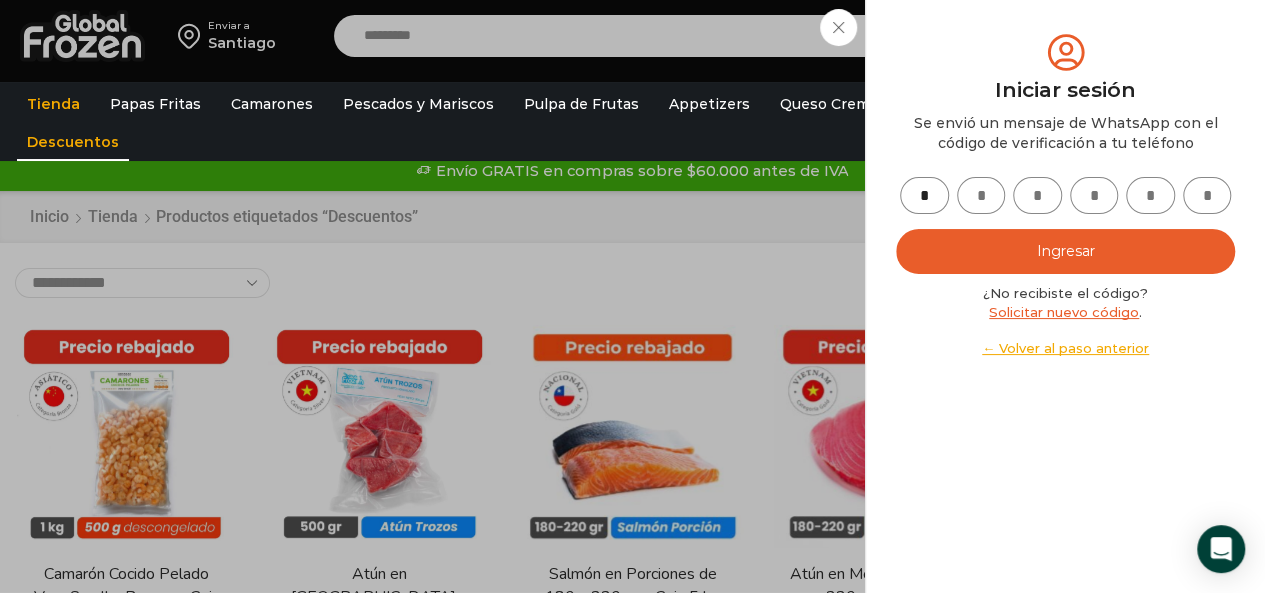 type on "*" 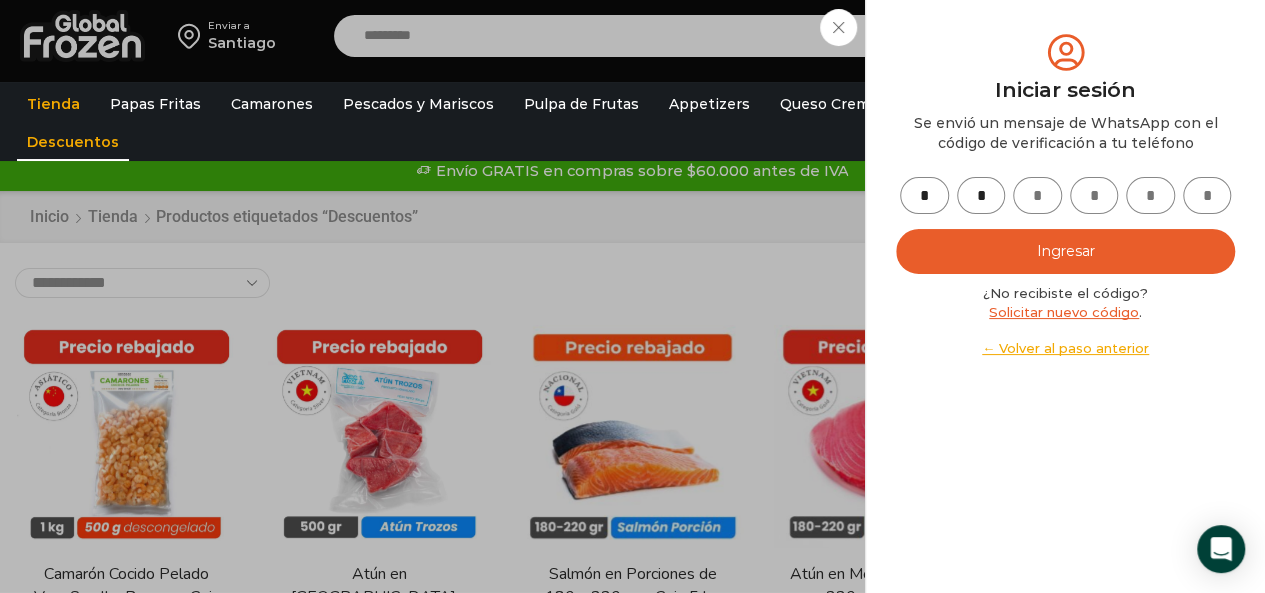 type on "*" 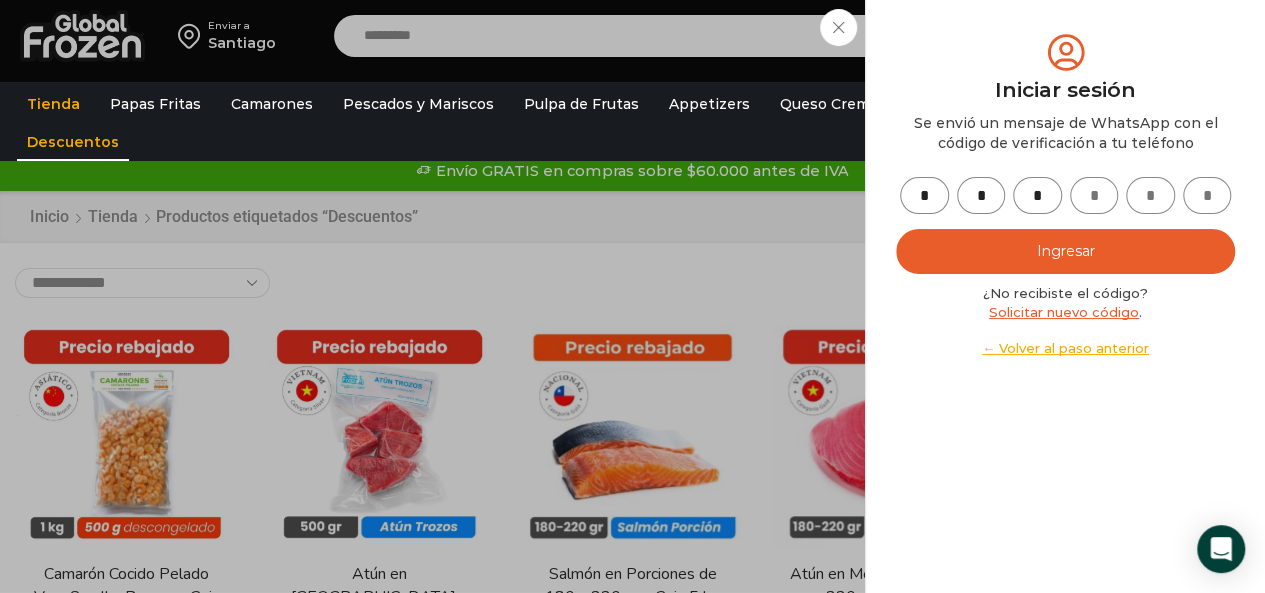 type on "*" 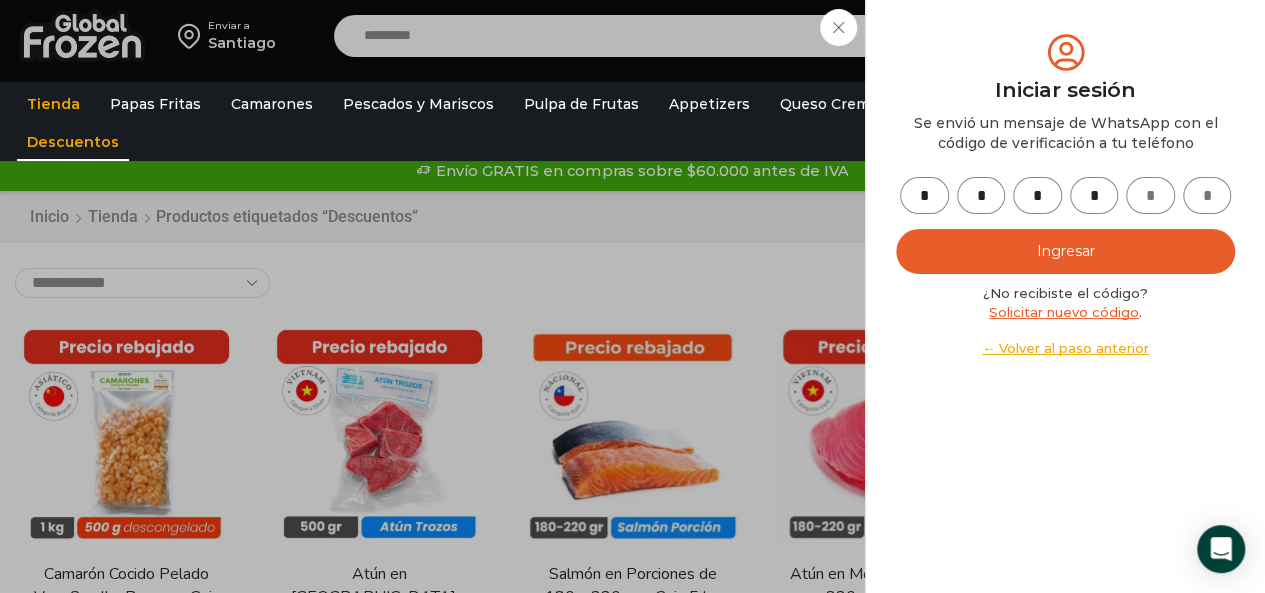 type on "*" 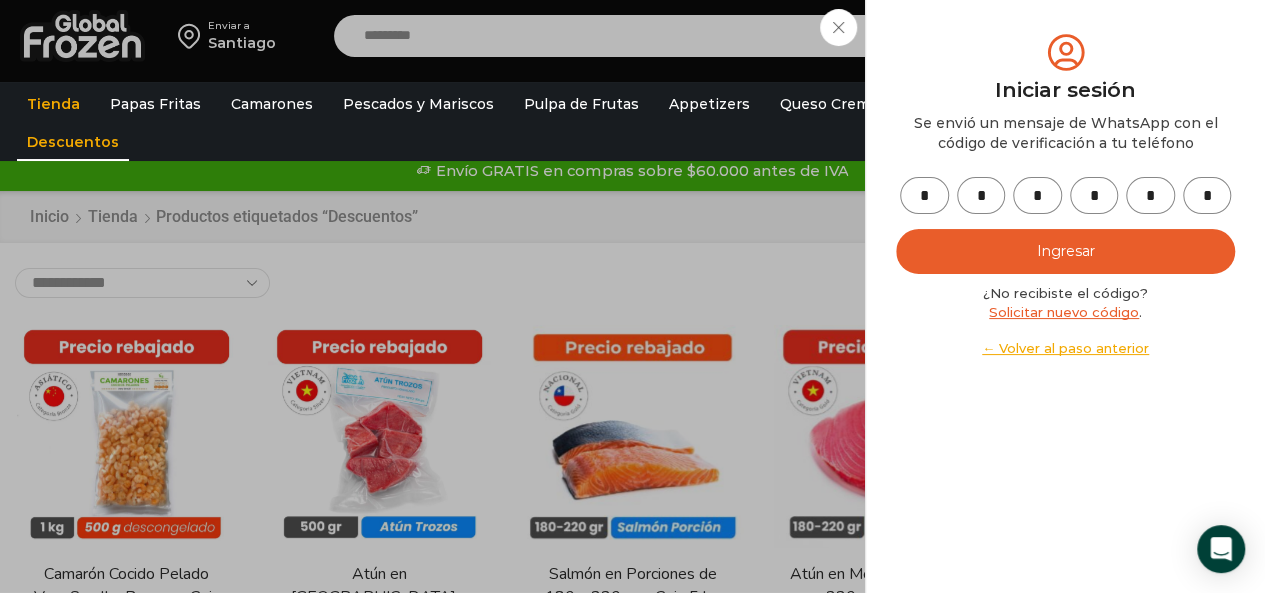 type on "*" 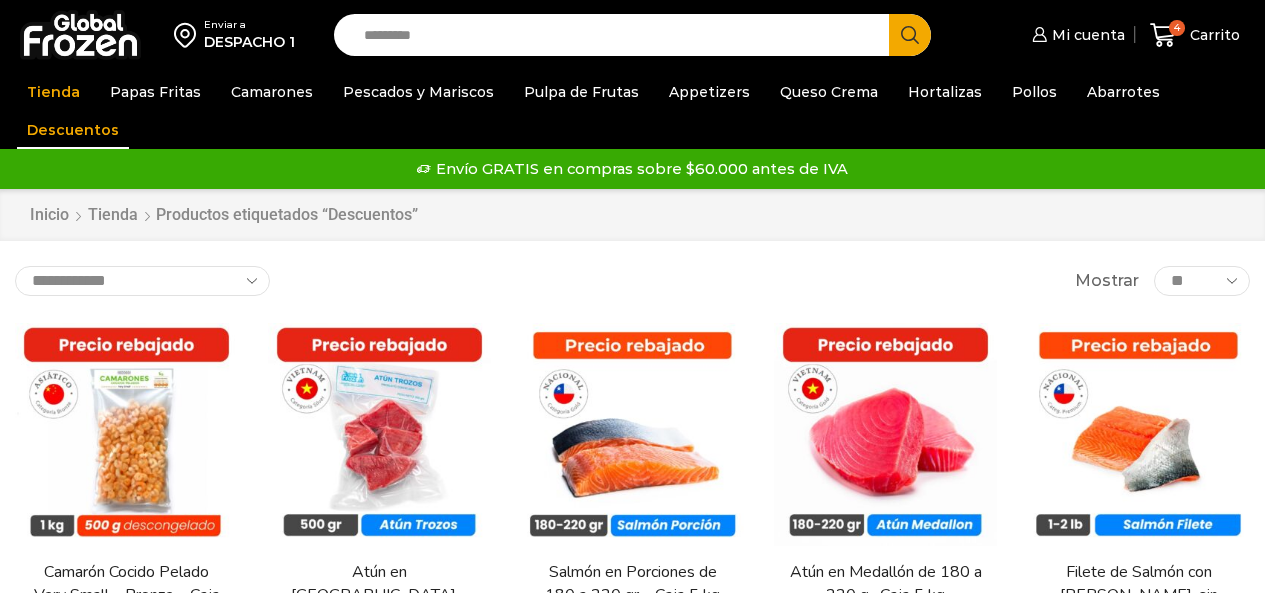 scroll, scrollTop: 0, scrollLeft: 0, axis: both 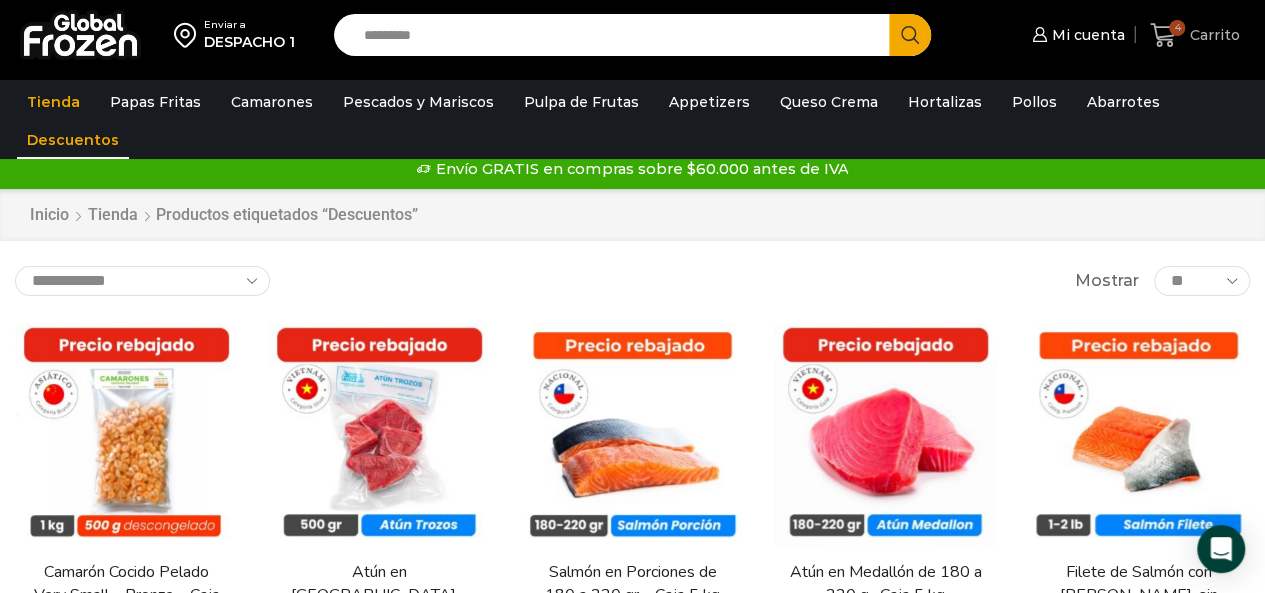 click on "4" at bounding box center (1167, 35) 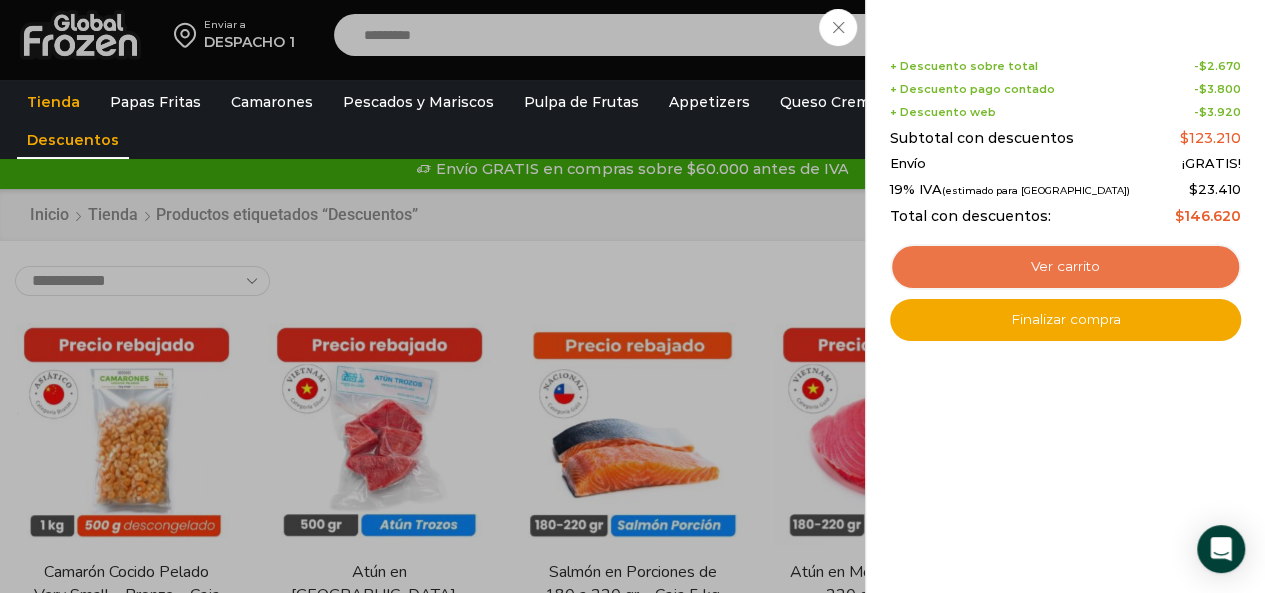 click on "Ver carrito" at bounding box center (1065, 267) 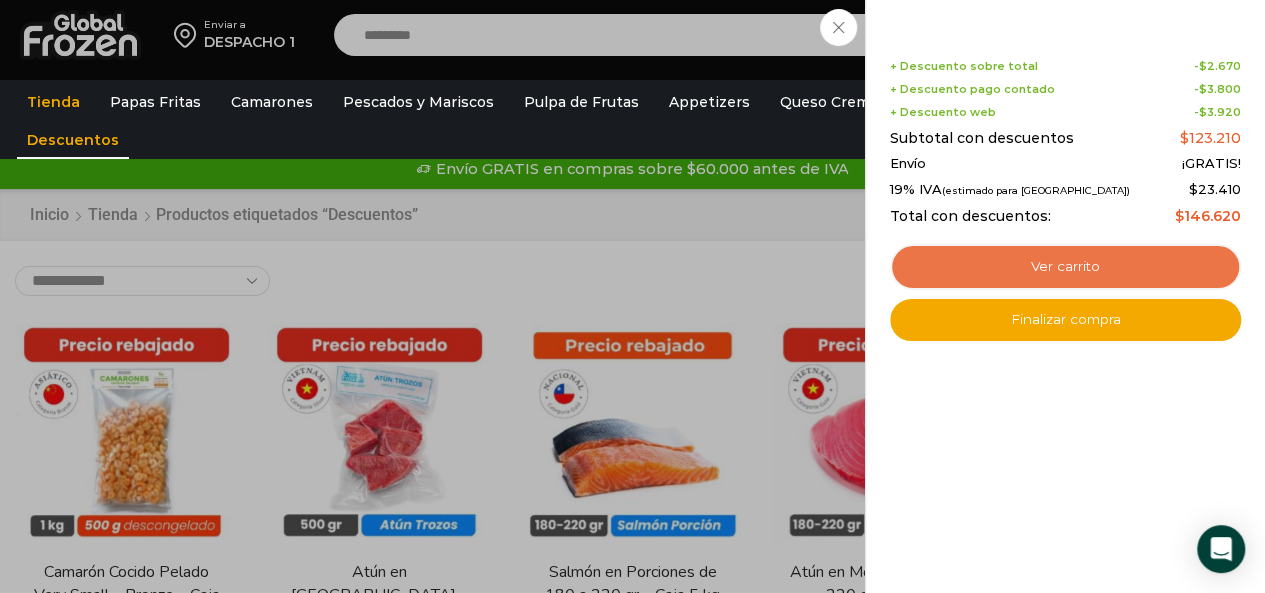 click on "Ver carrito" at bounding box center [1065, 267] 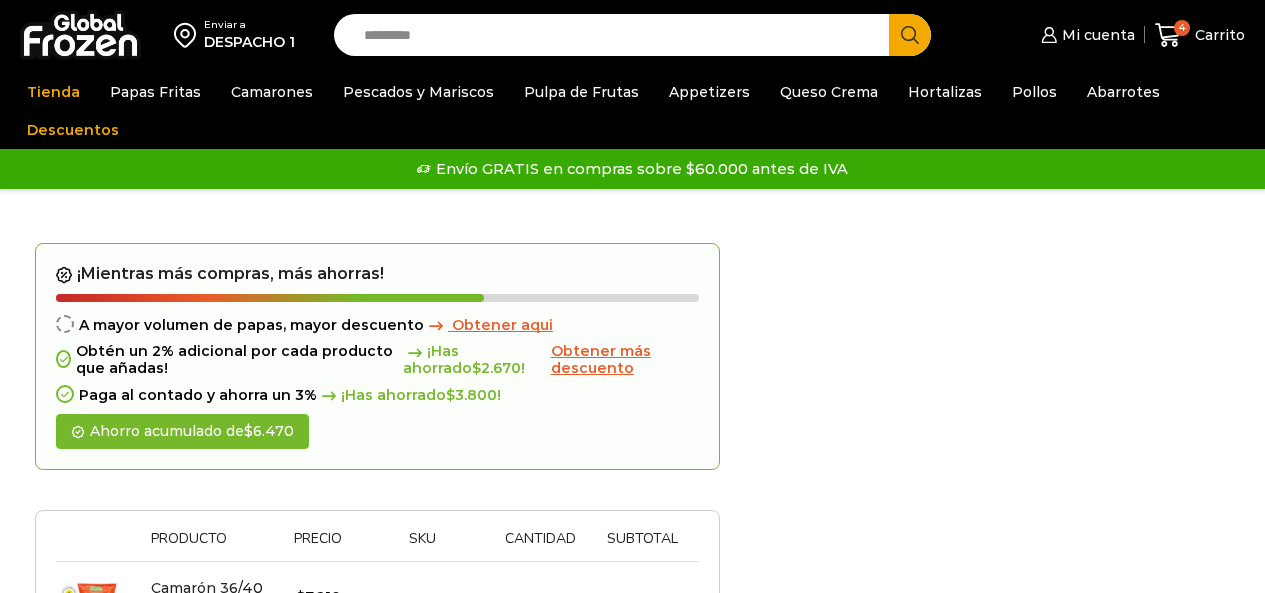 scroll, scrollTop: 0, scrollLeft: 0, axis: both 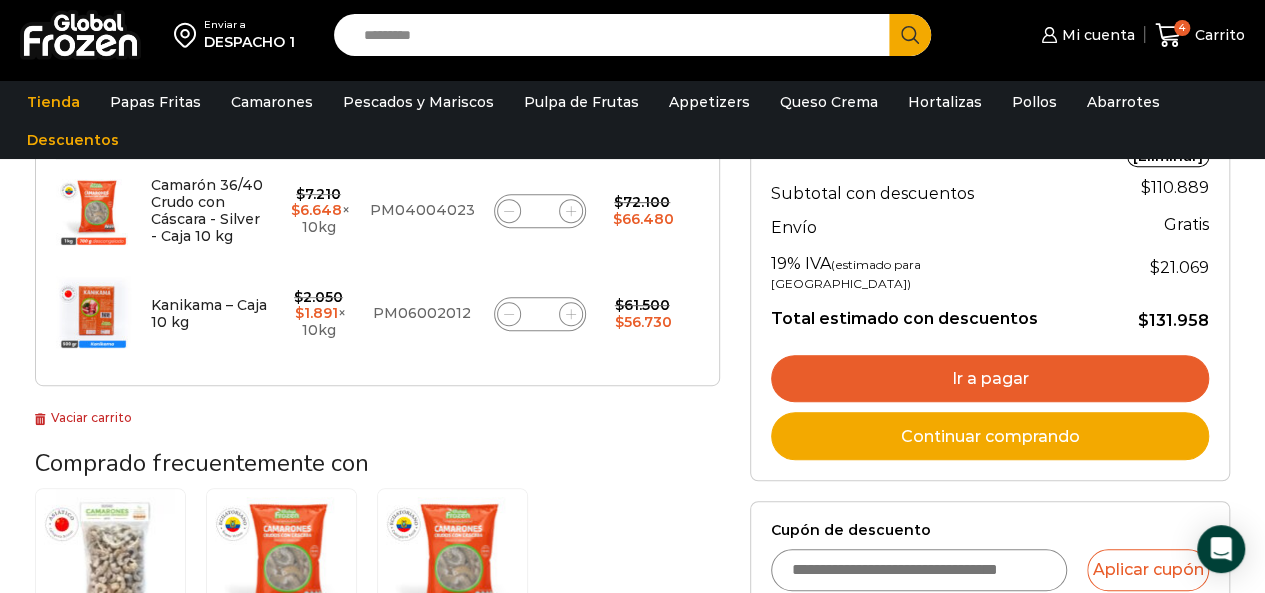 click on "Ir a pagar" at bounding box center [990, 379] 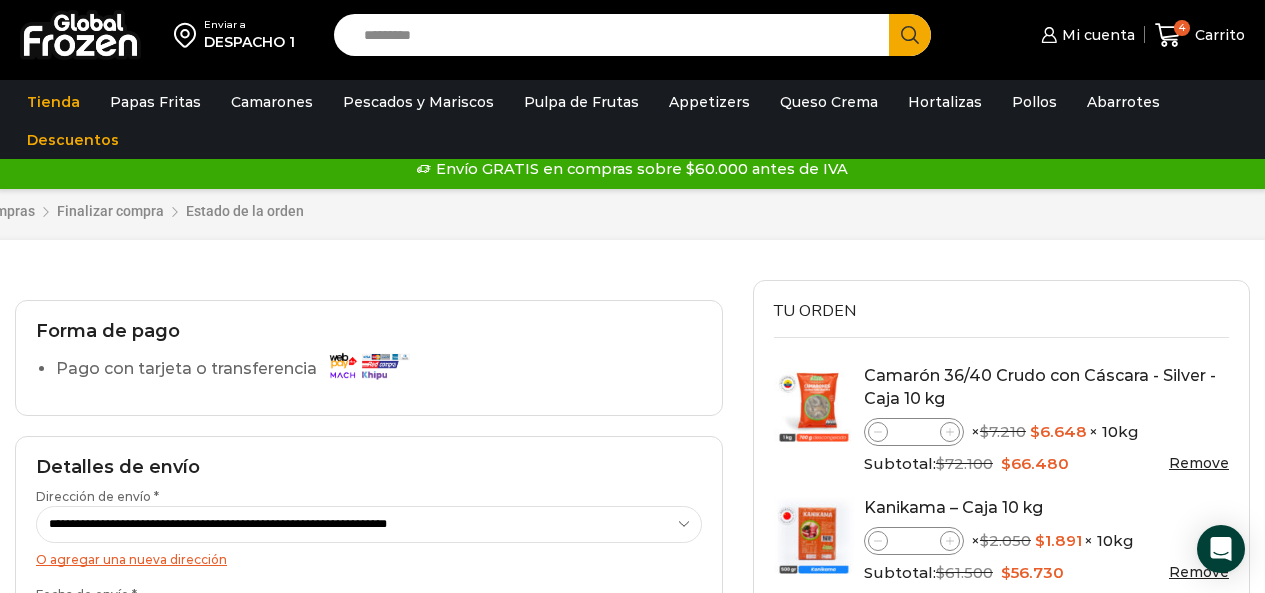 scroll, scrollTop: 0, scrollLeft: 0, axis: both 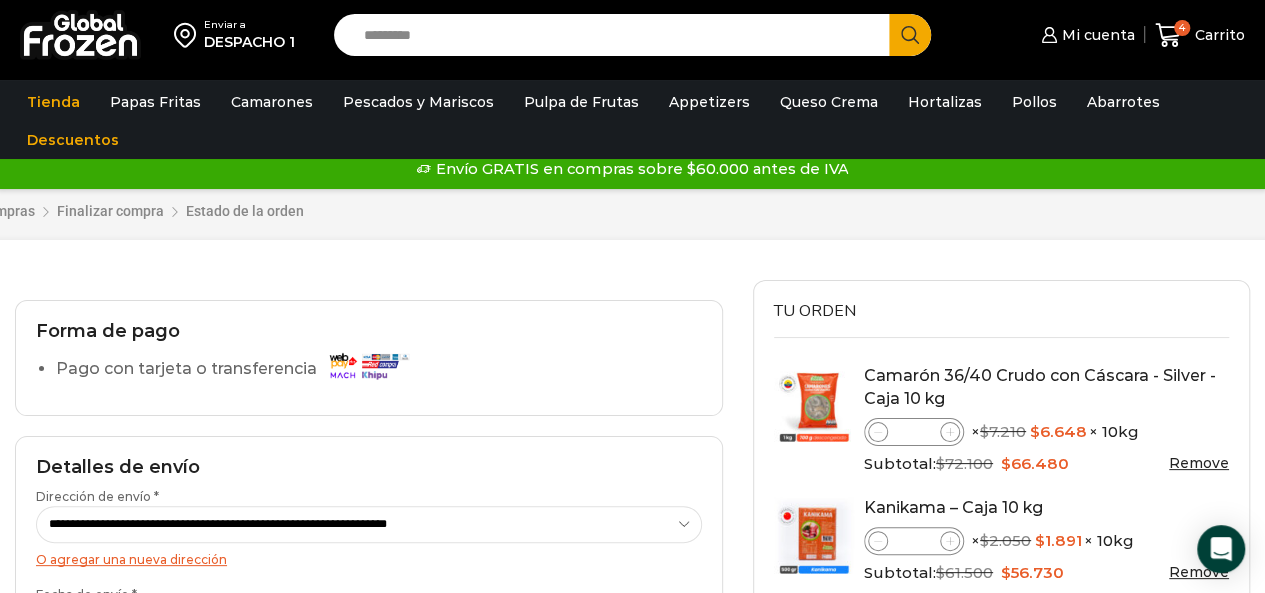 click on "Search input" at bounding box center [617, 35] 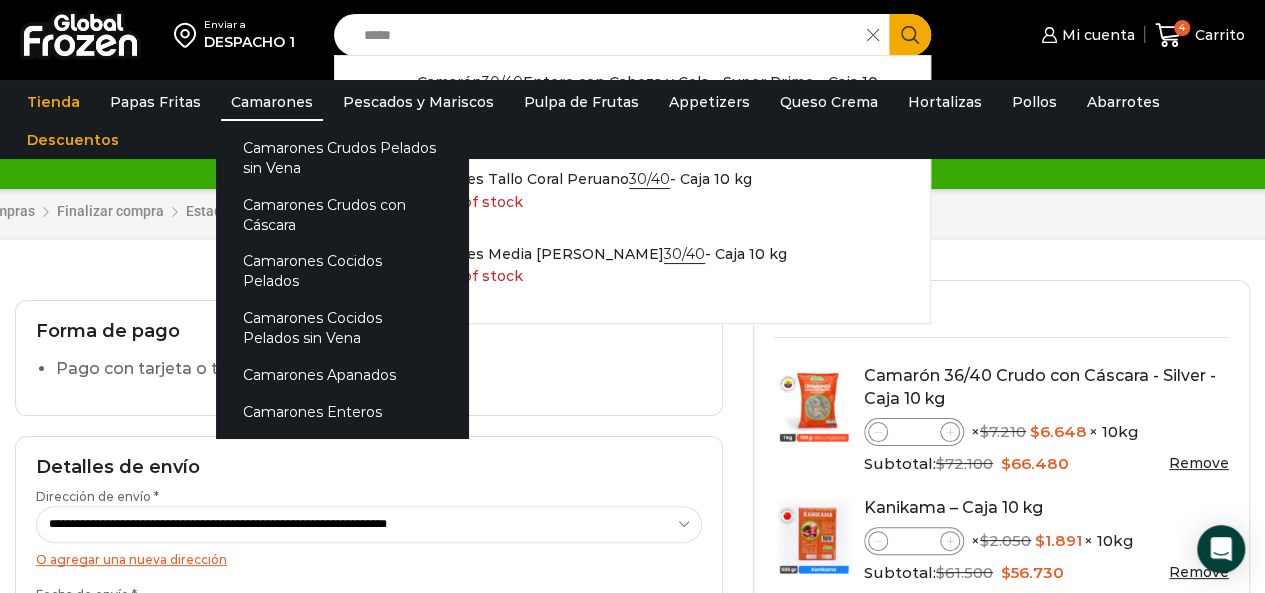 type on "*****" 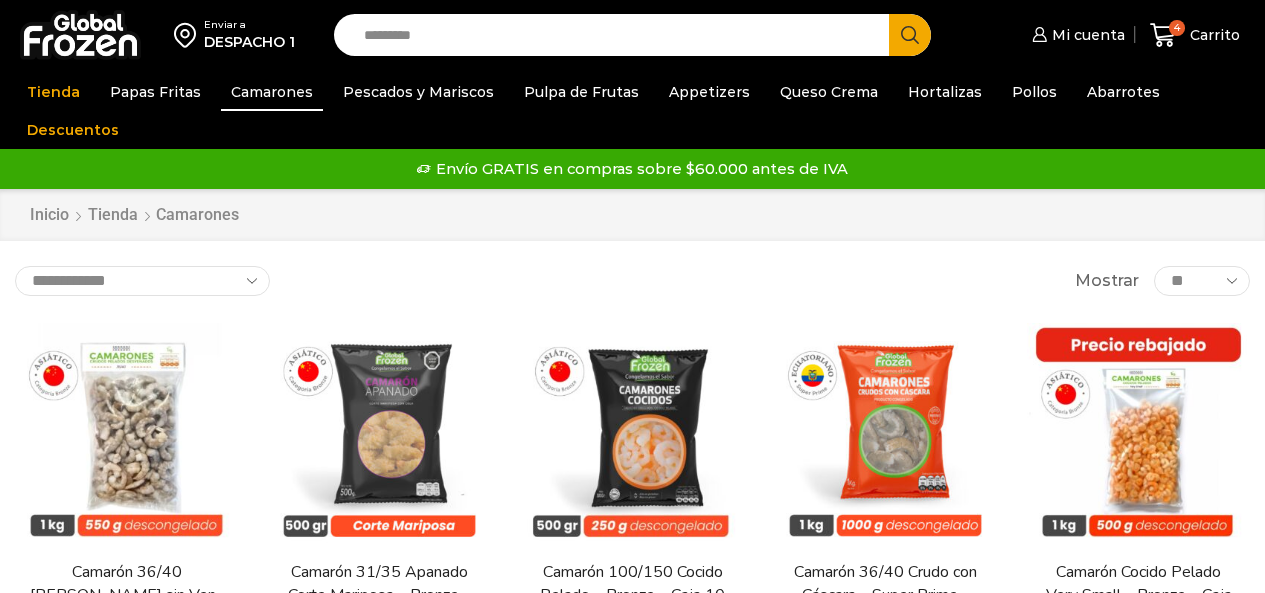 scroll, scrollTop: 0, scrollLeft: 0, axis: both 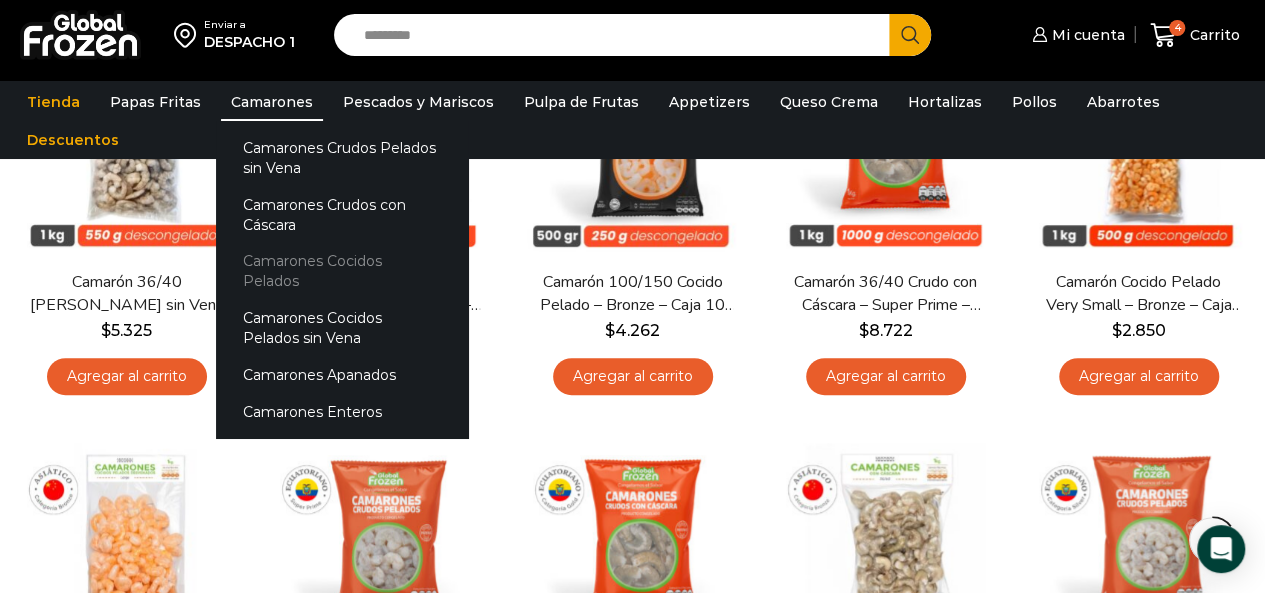 click on "Camarones Cocidos Pelados" at bounding box center (342, 271) 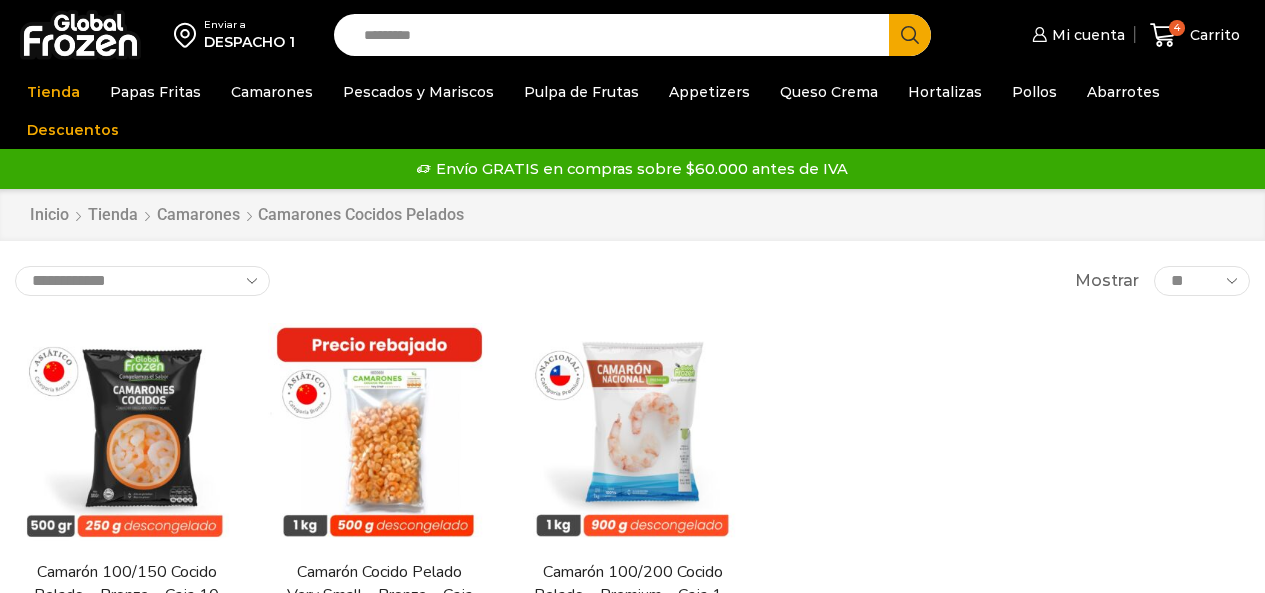 scroll, scrollTop: 0, scrollLeft: 0, axis: both 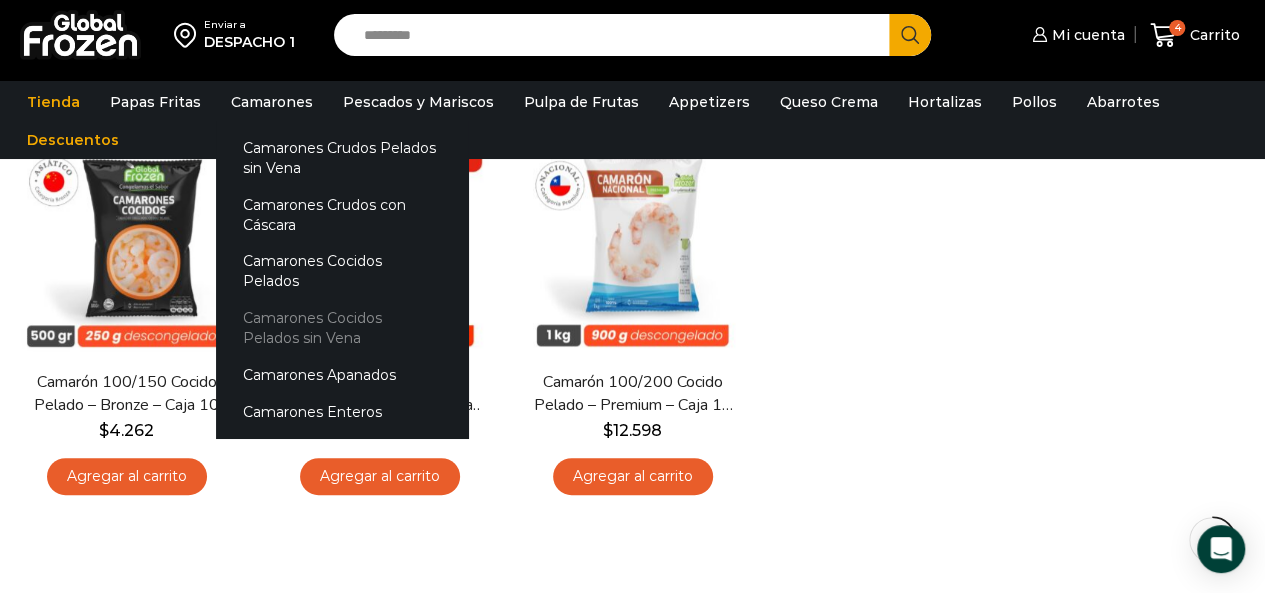 click on "Camarones Cocidos Pelados sin Vena" at bounding box center (342, 328) 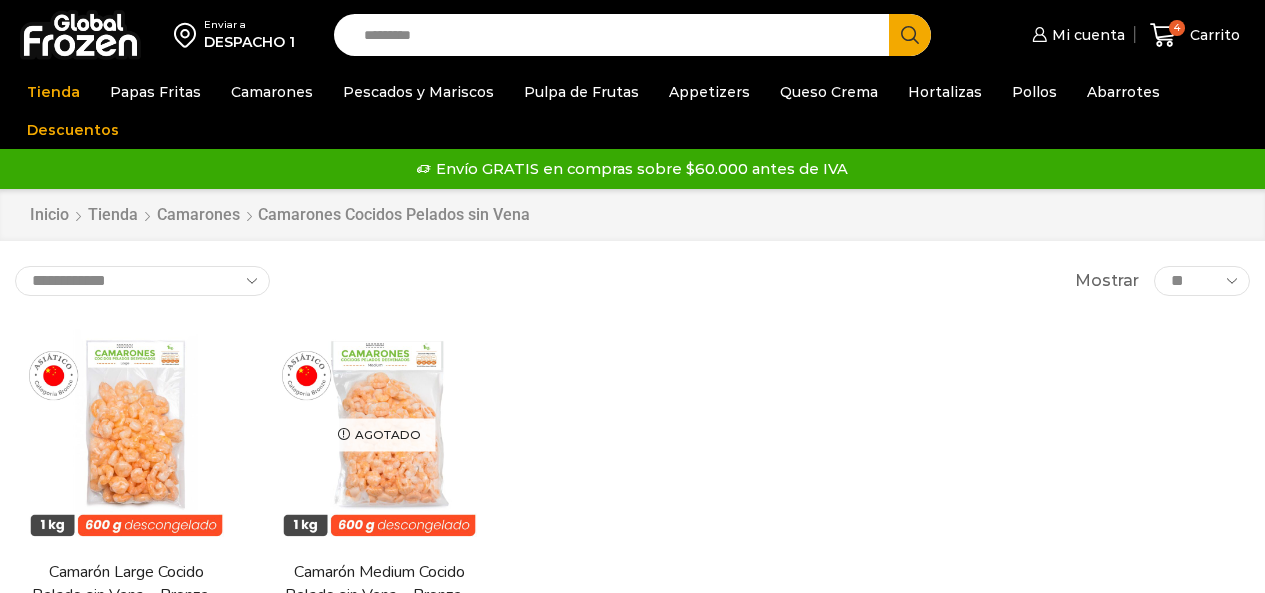 scroll, scrollTop: 0, scrollLeft: 0, axis: both 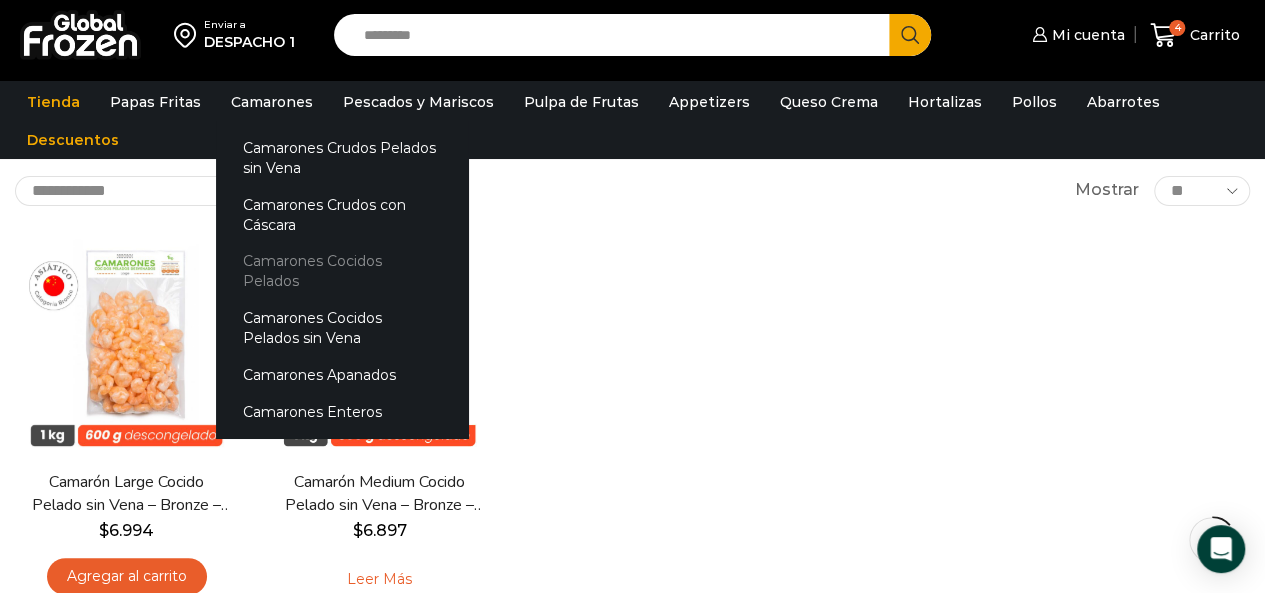 click on "Camarones Cocidos Pelados" at bounding box center [342, 271] 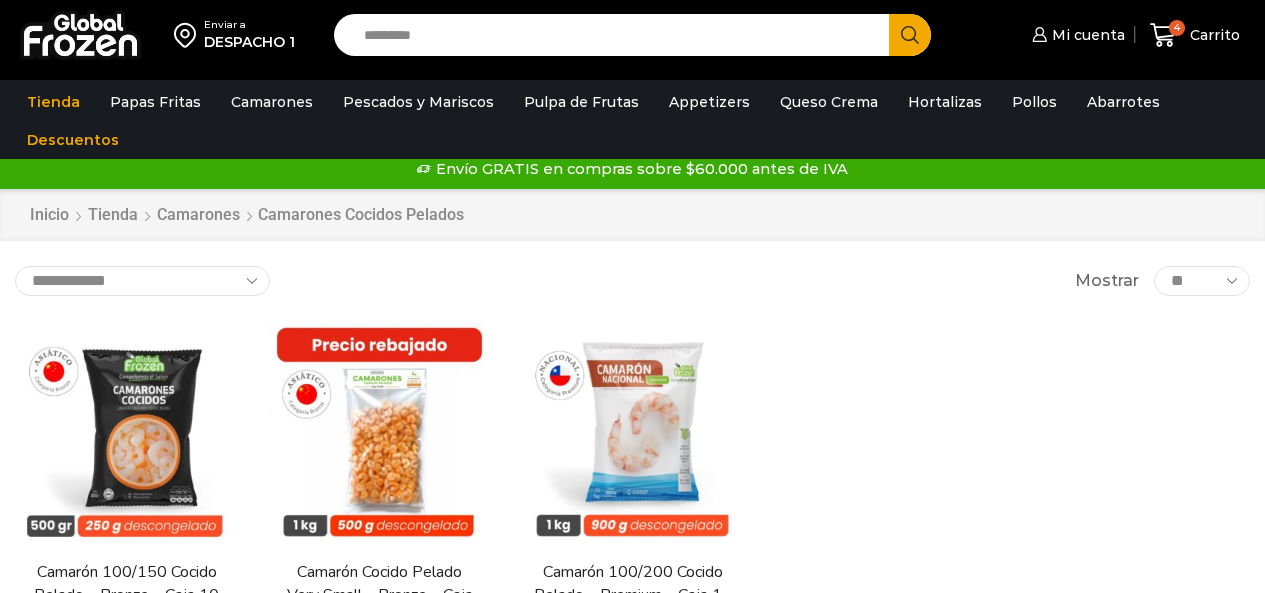 scroll, scrollTop: 0, scrollLeft: 0, axis: both 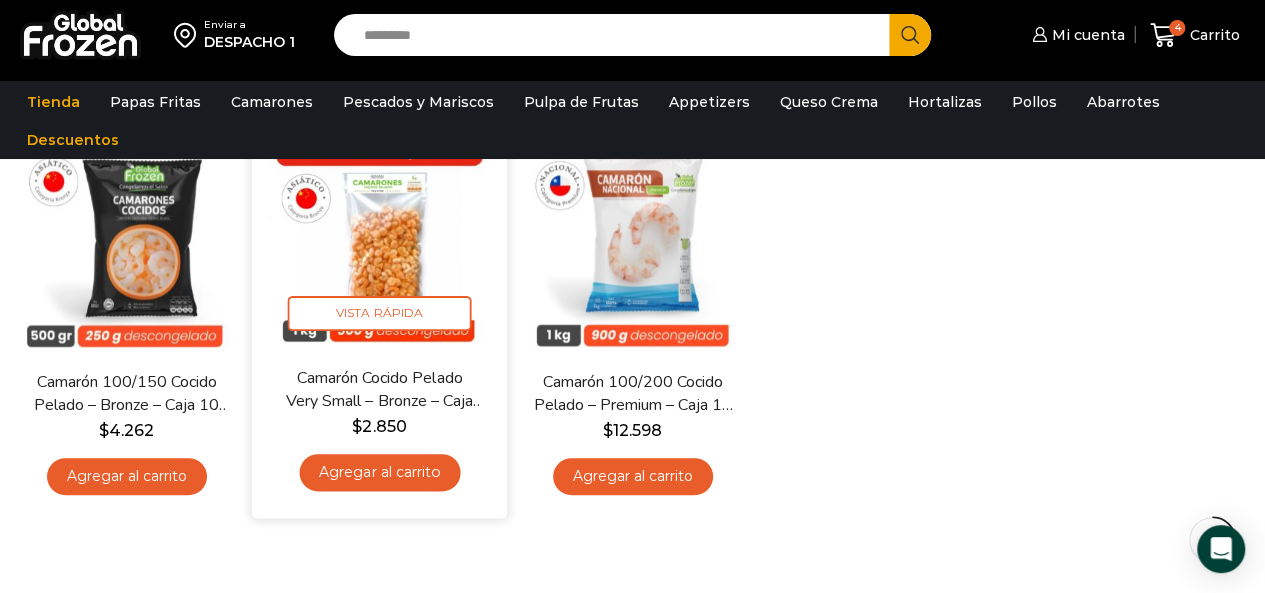 click on "Camarón Cocido Pelado Very Small – Bronze – Caja 10 kg" at bounding box center [379, 389] 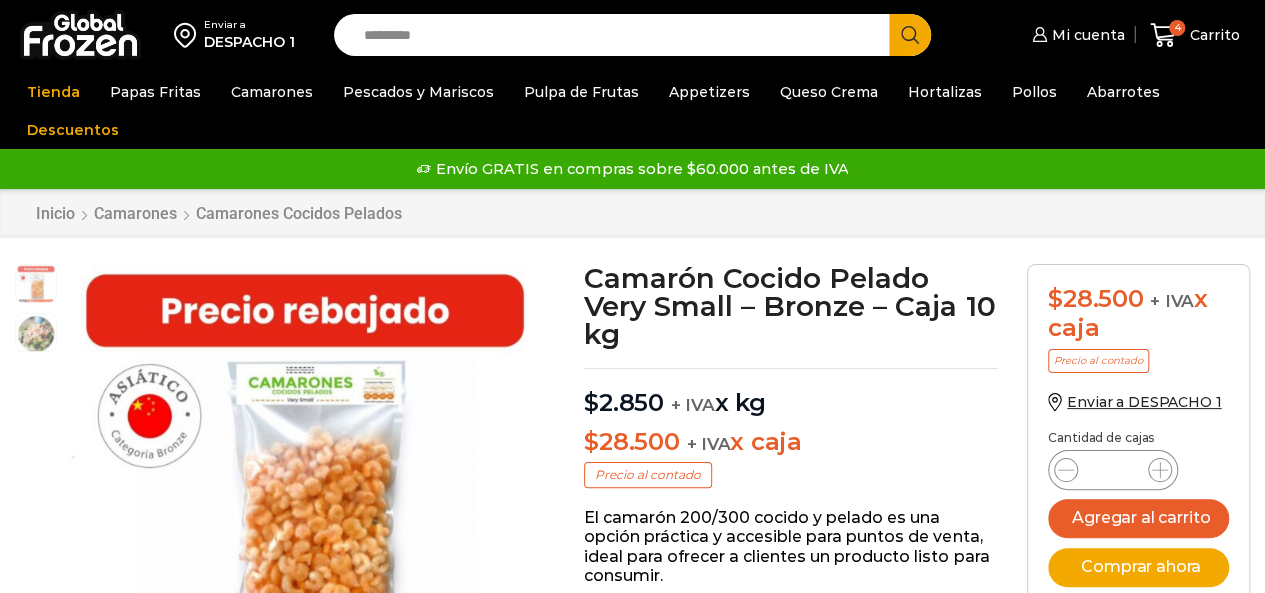 scroll, scrollTop: 1, scrollLeft: 0, axis: vertical 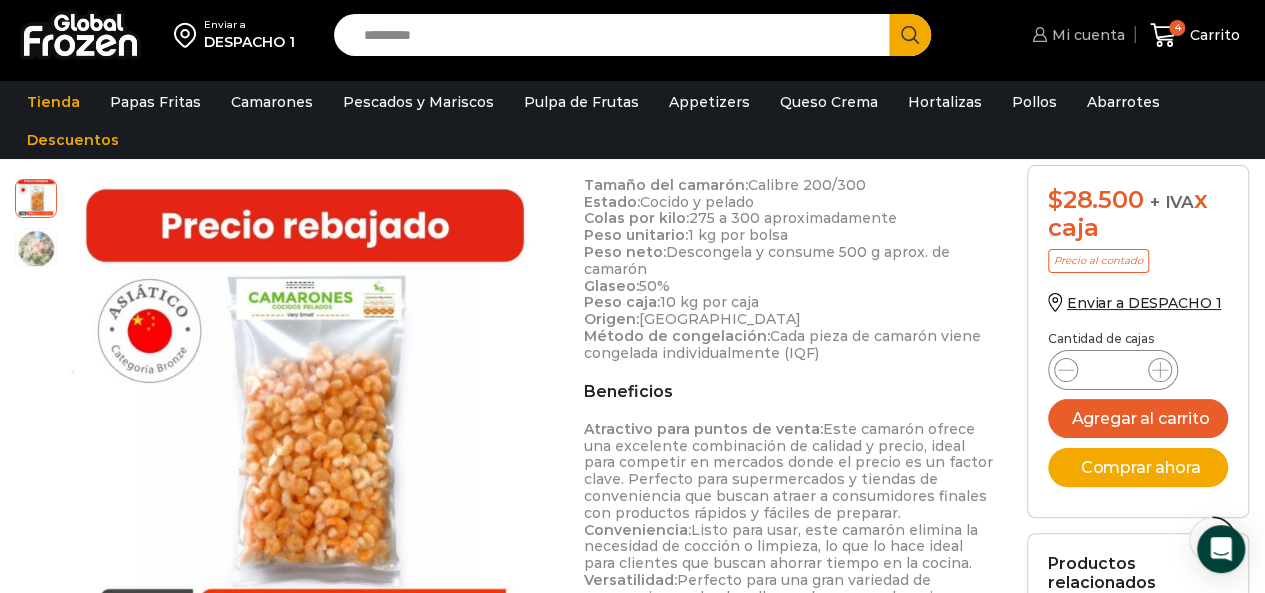 click on "Mi cuenta" at bounding box center (1086, 35) 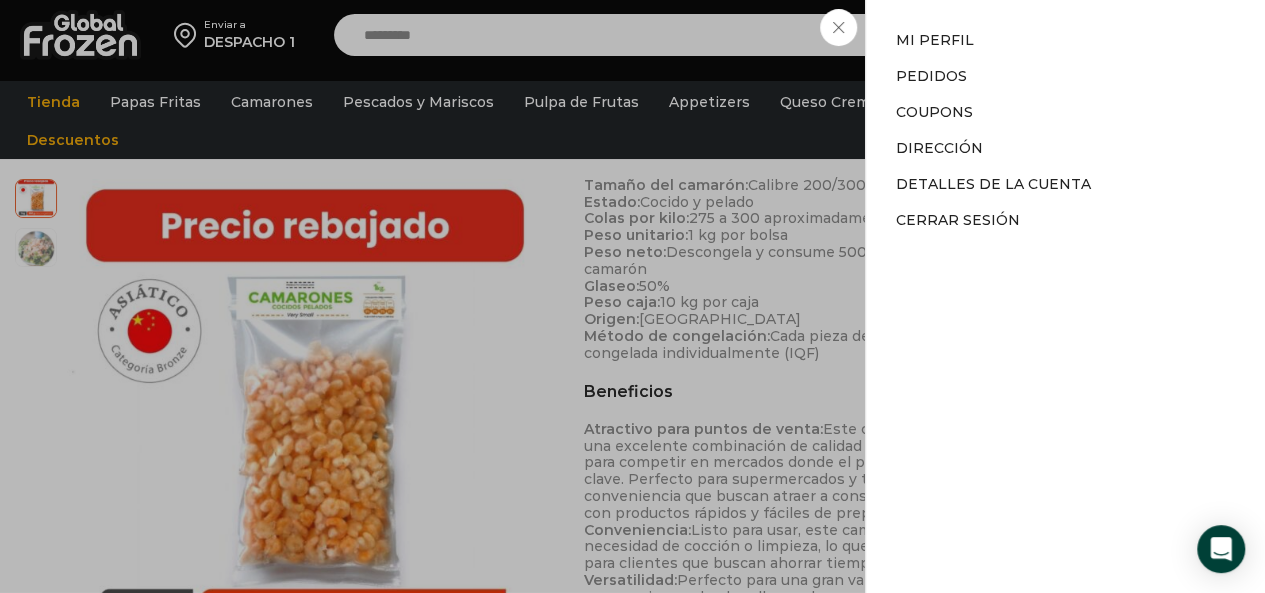 click on "Mi cuenta
Mi cuenta
Mi perfil
Pedidos
Descargas
Coupons
Dirección
Detalles de la cuenta
Cerrar sesión" at bounding box center (1076, 35) 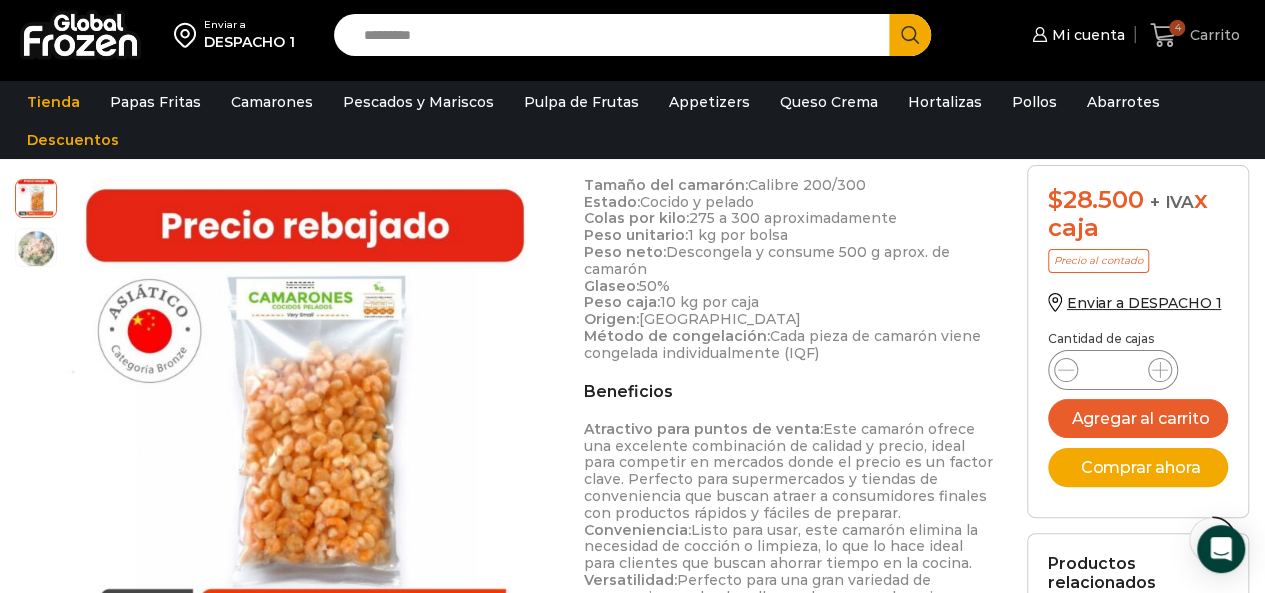 click on "Carrito" at bounding box center [1212, 35] 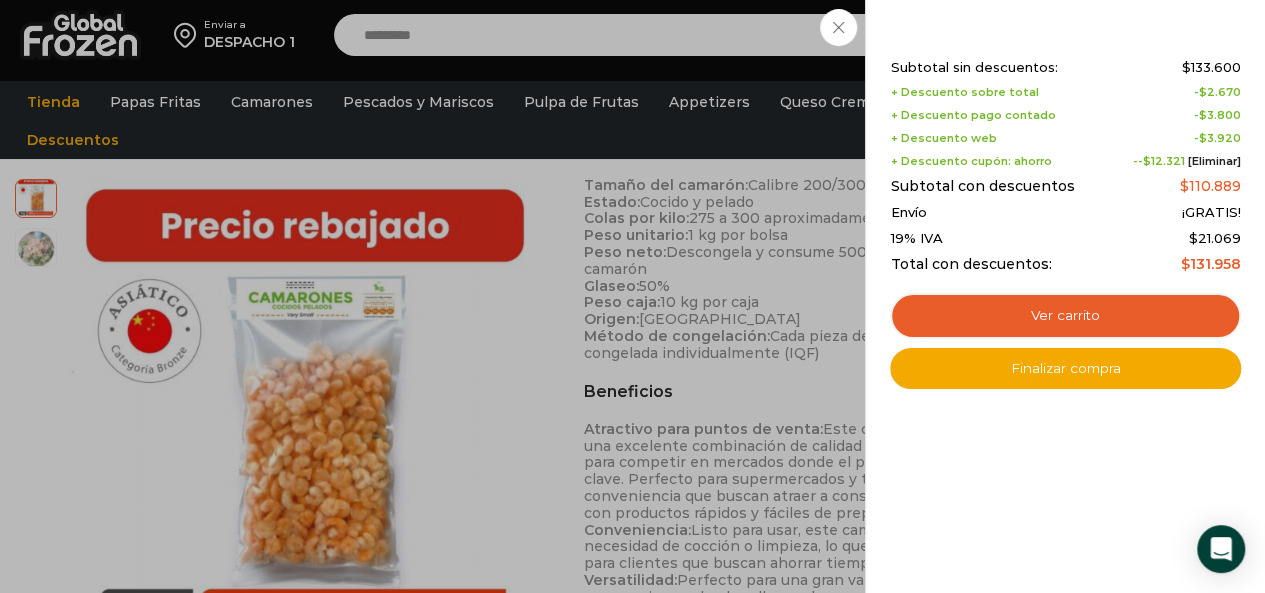 click on "4
Carrito
4
4
Shopping Cart
Shopping cart                     (4)
Subtotal sin descuentos: $ 133.600
+ Descuento sobre total - $ 2.670
+ Descuento pago contado - $ 3.800
- $" at bounding box center (1195, 35) 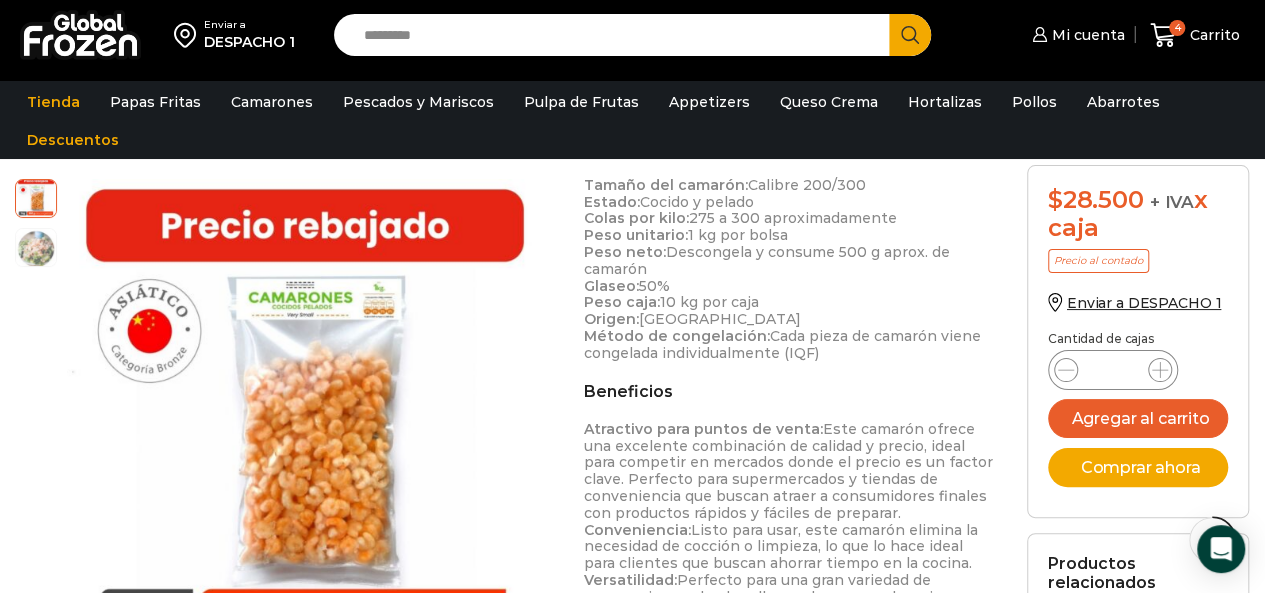 click on "Search input" at bounding box center [617, 35] 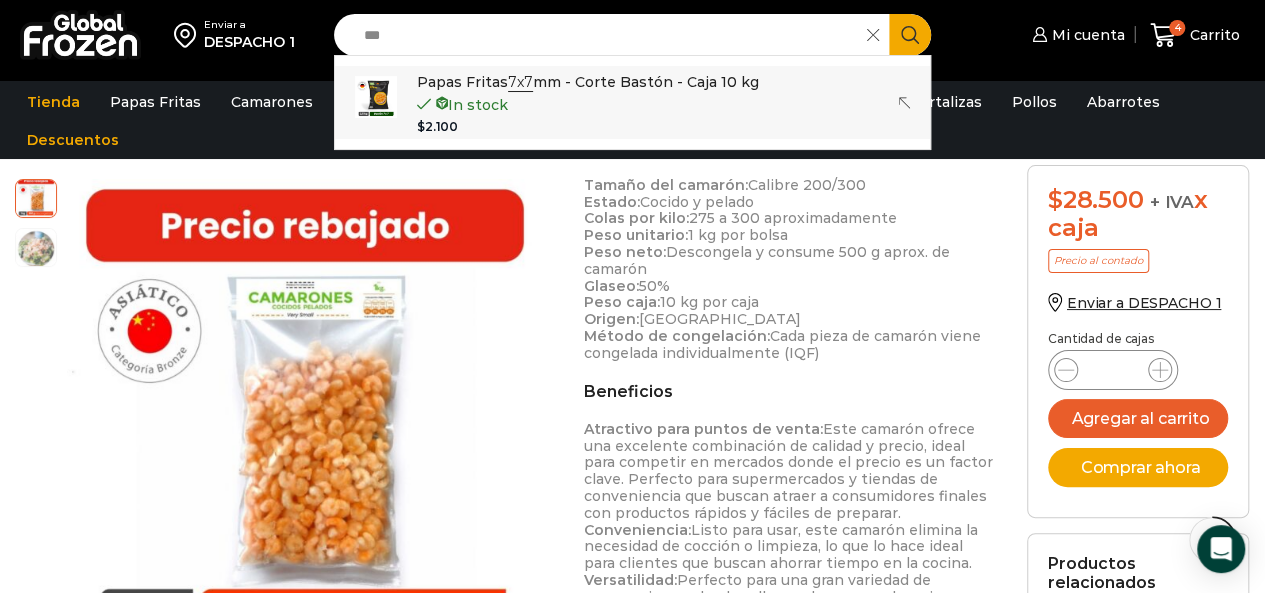 click on "In stock" at bounding box center [588, 104] 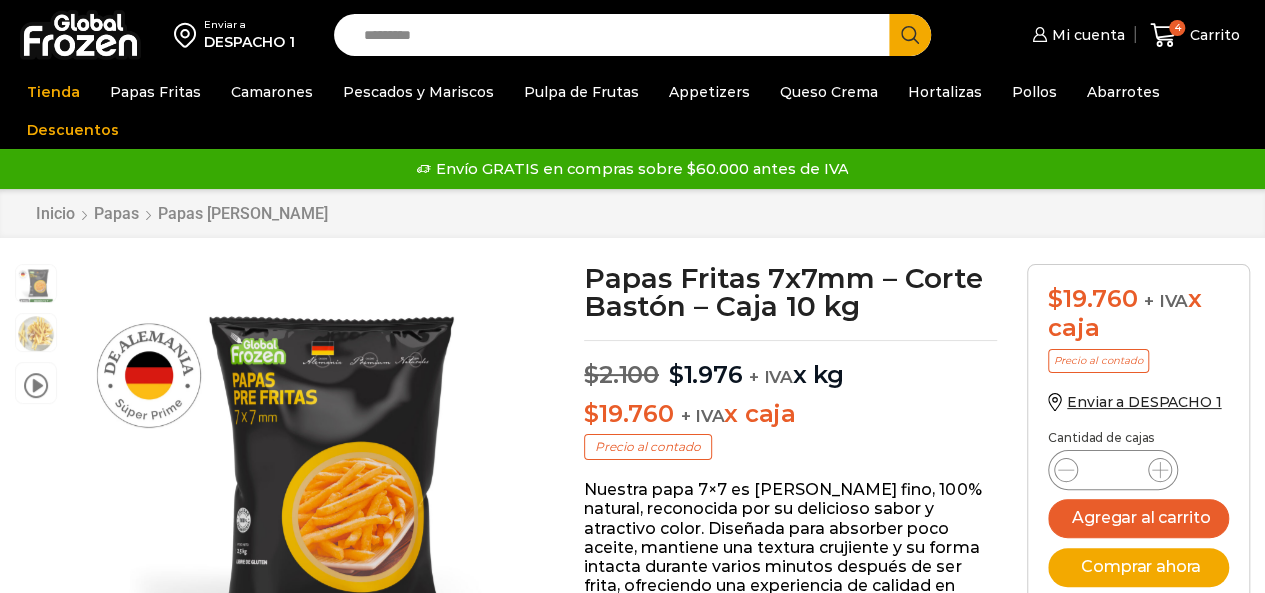 scroll, scrollTop: 1, scrollLeft: 0, axis: vertical 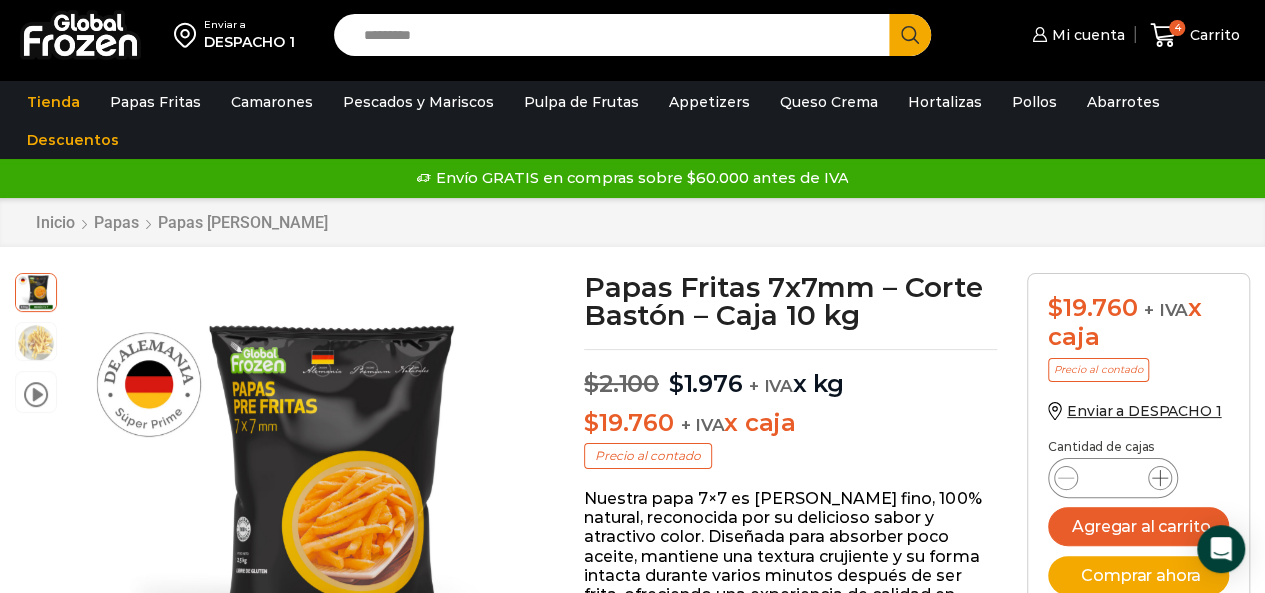 click 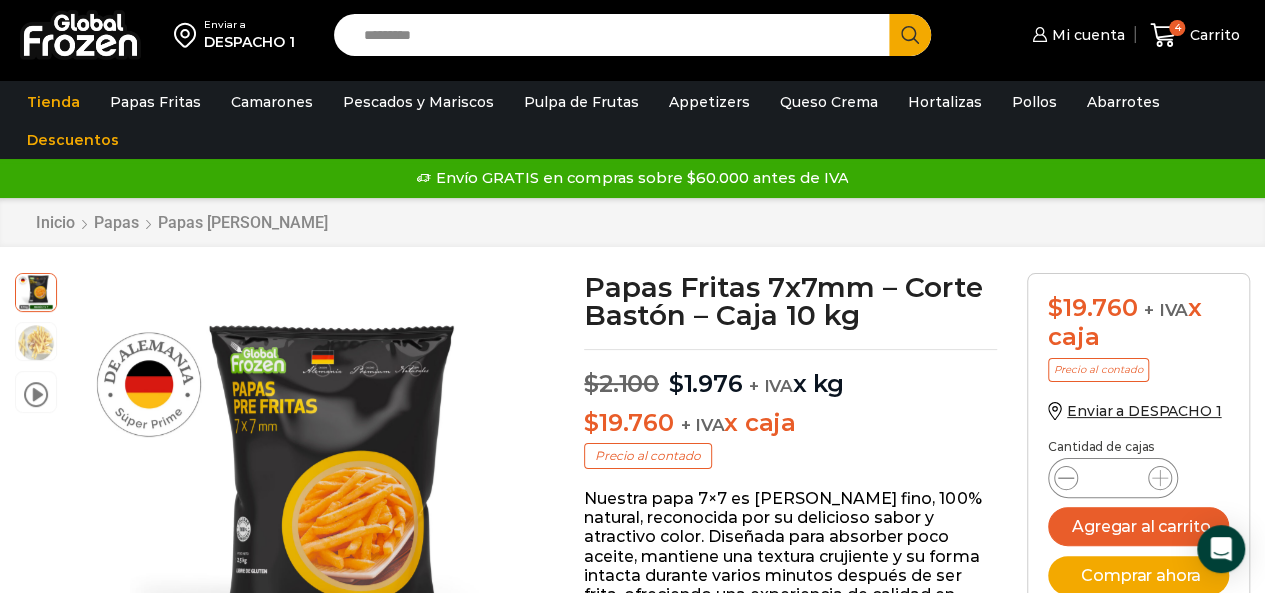 click 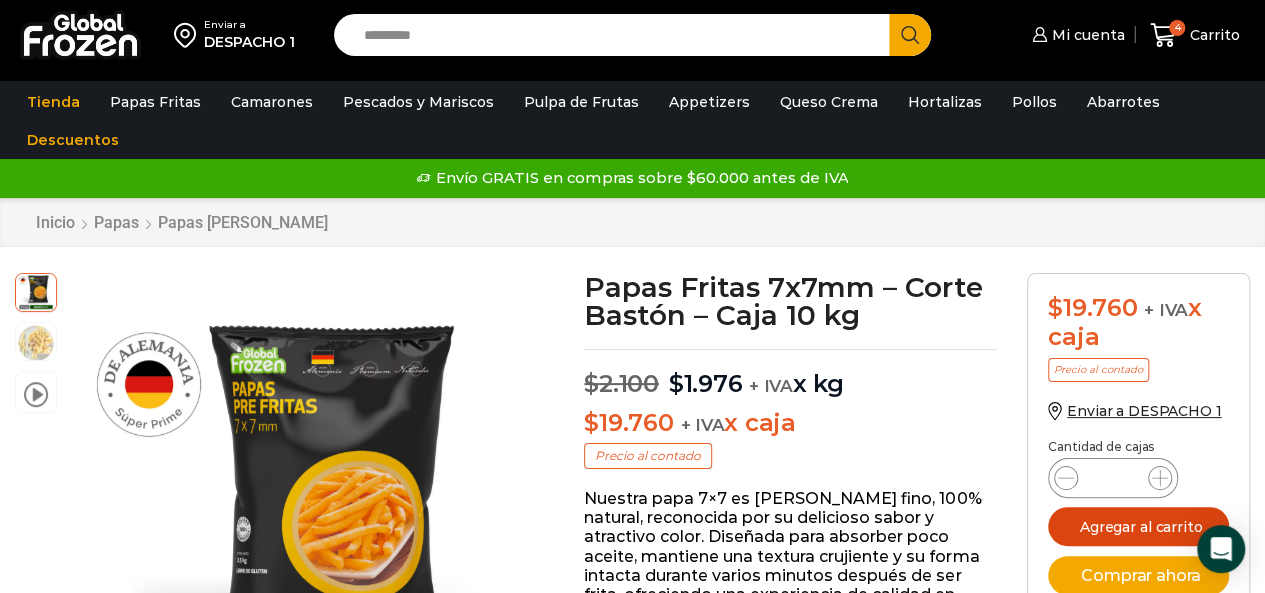 click on "Agregar al carrito" at bounding box center [1138, 526] 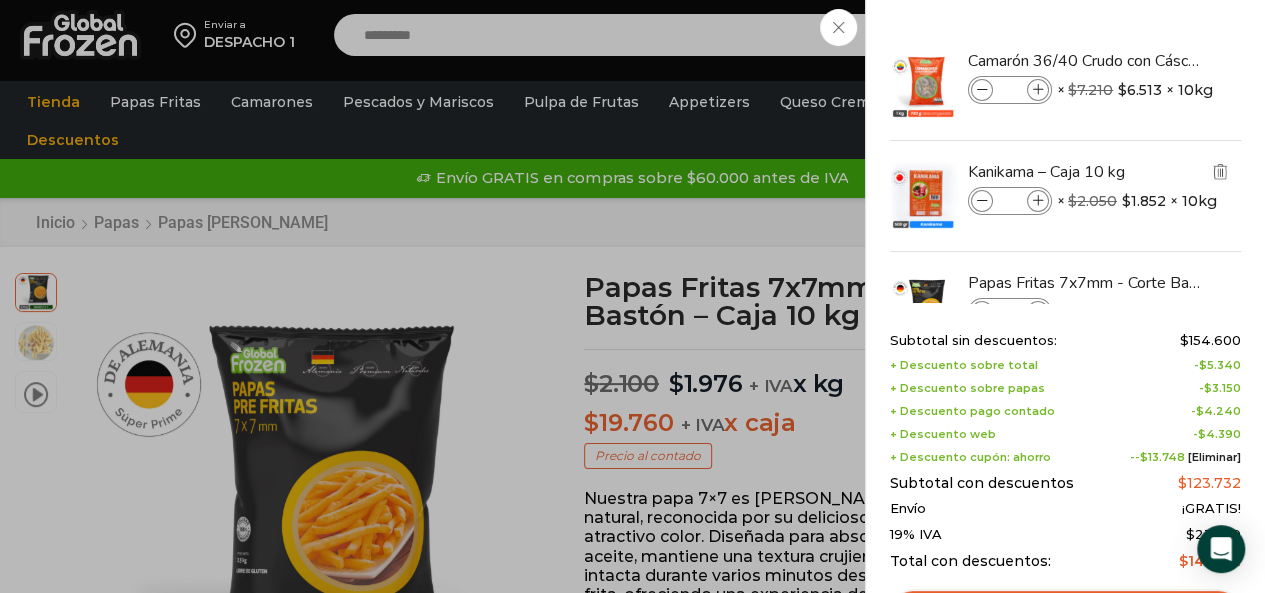 click at bounding box center [982, 201] 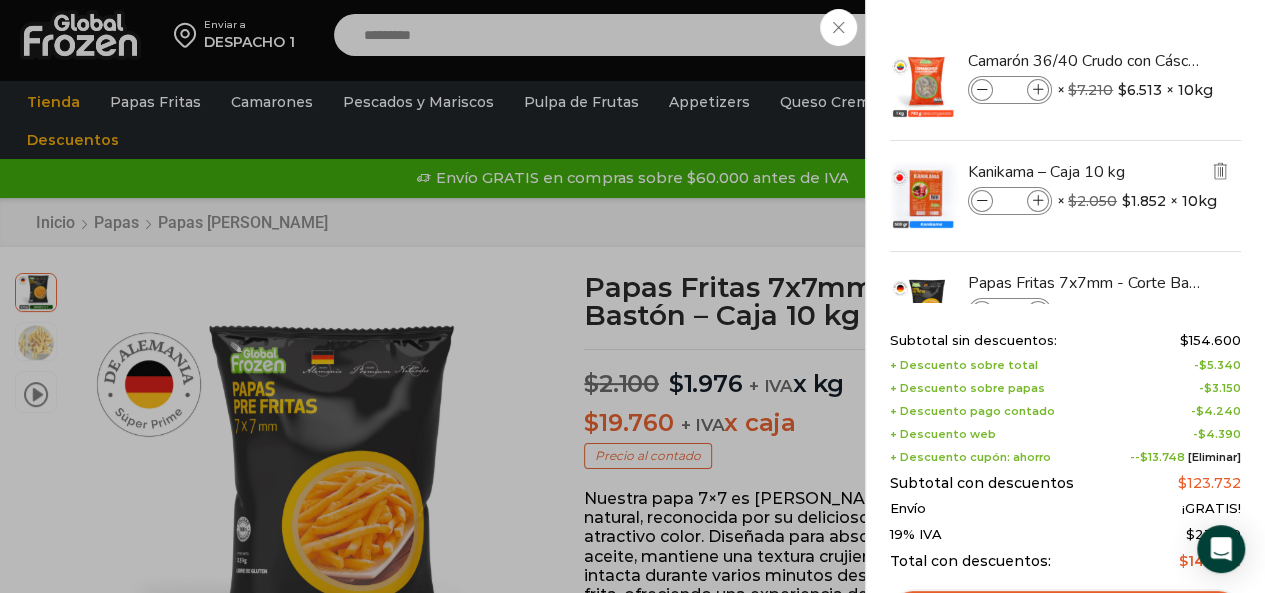 type on "*" 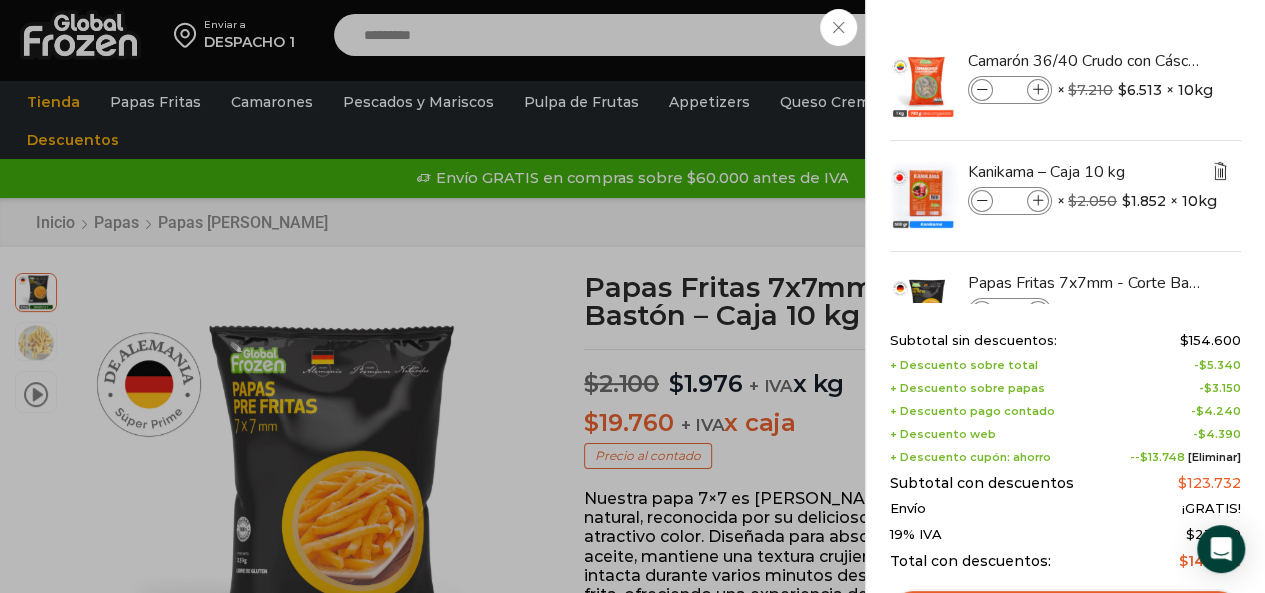 click at bounding box center [1220, 171] 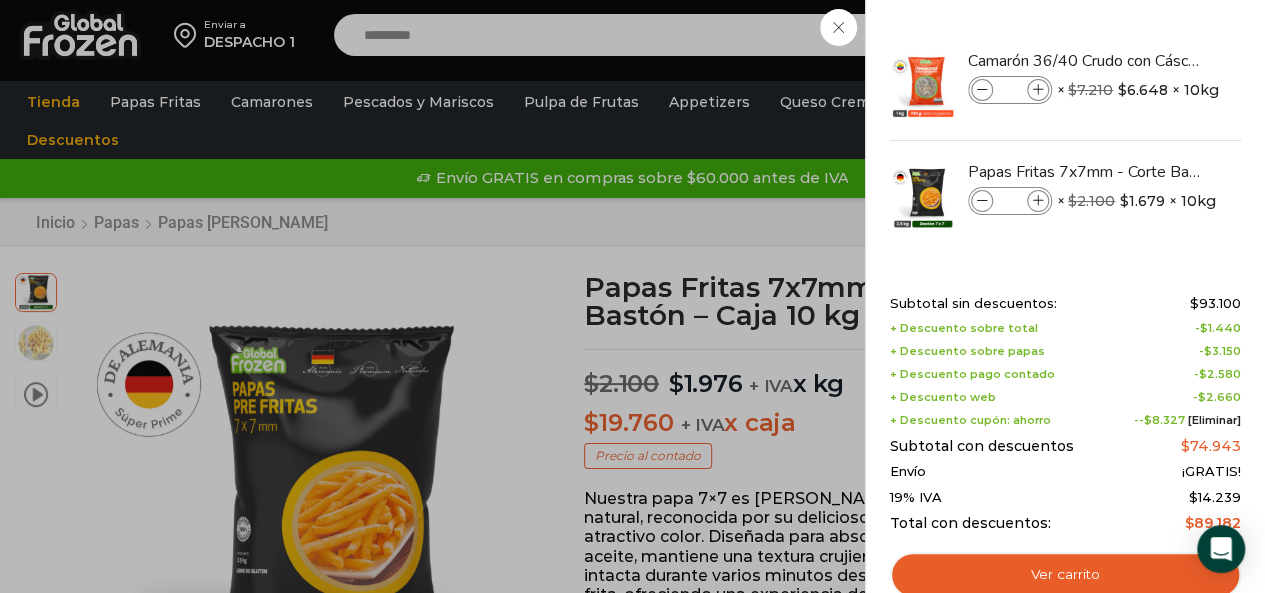 click at bounding box center [1227, 60] 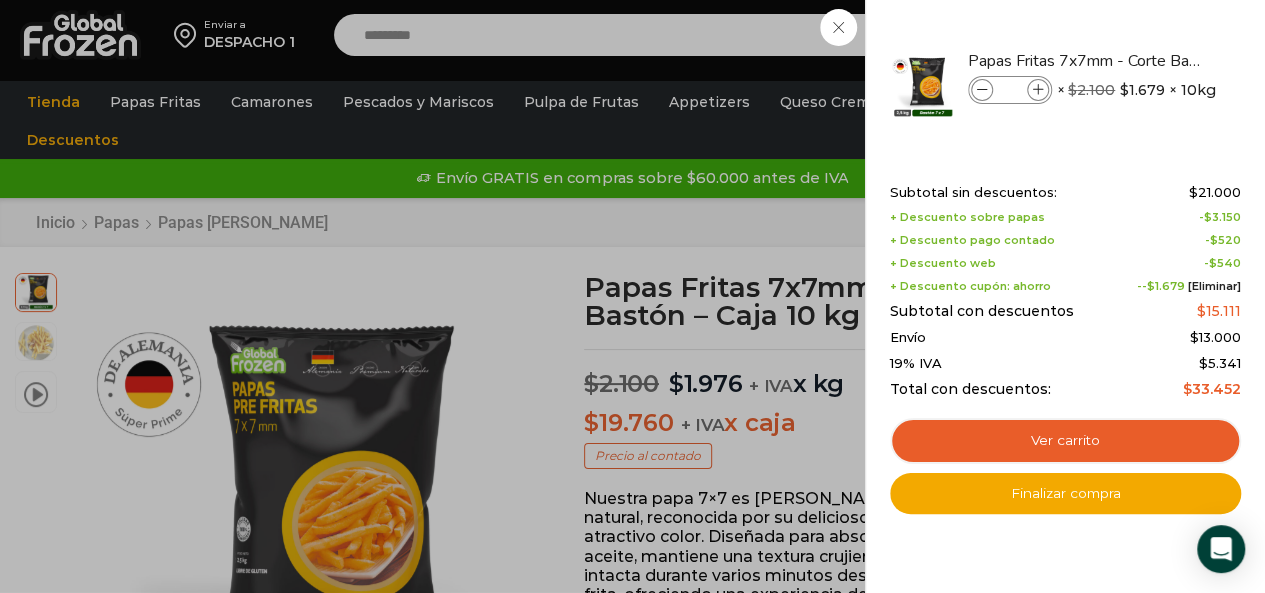 click on "1
[GEOGRAPHIC_DATA]
1
1
Shopping Cart
*" at bounding box center [1195, 35] 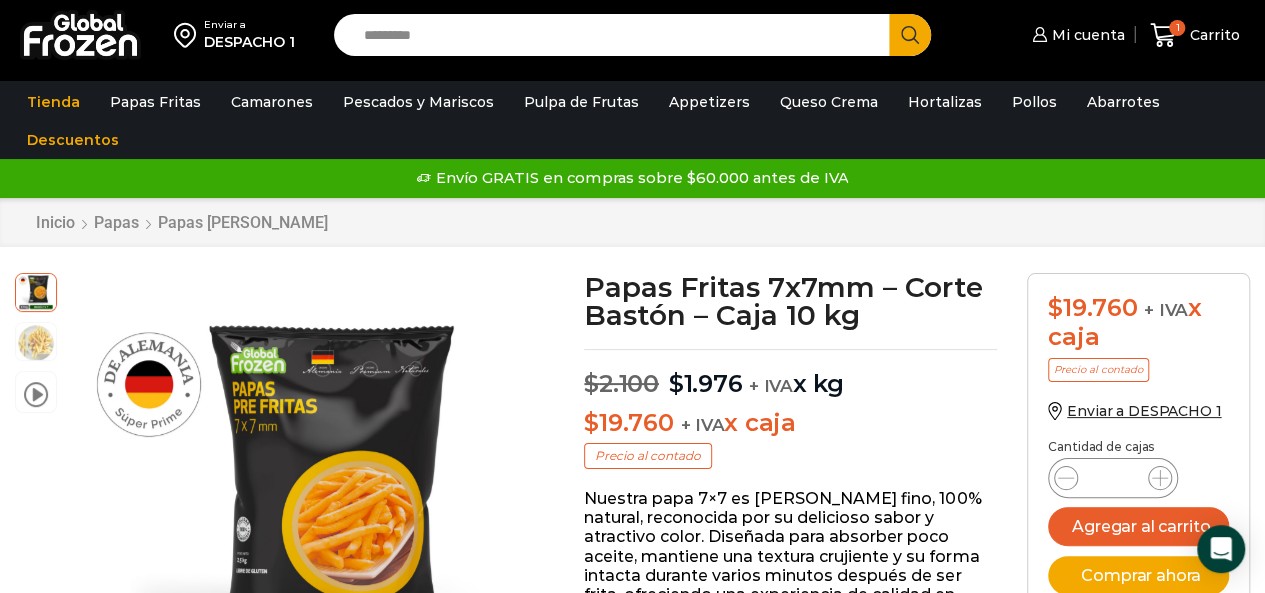 click on "Search input" at bounding box center [617, 35] 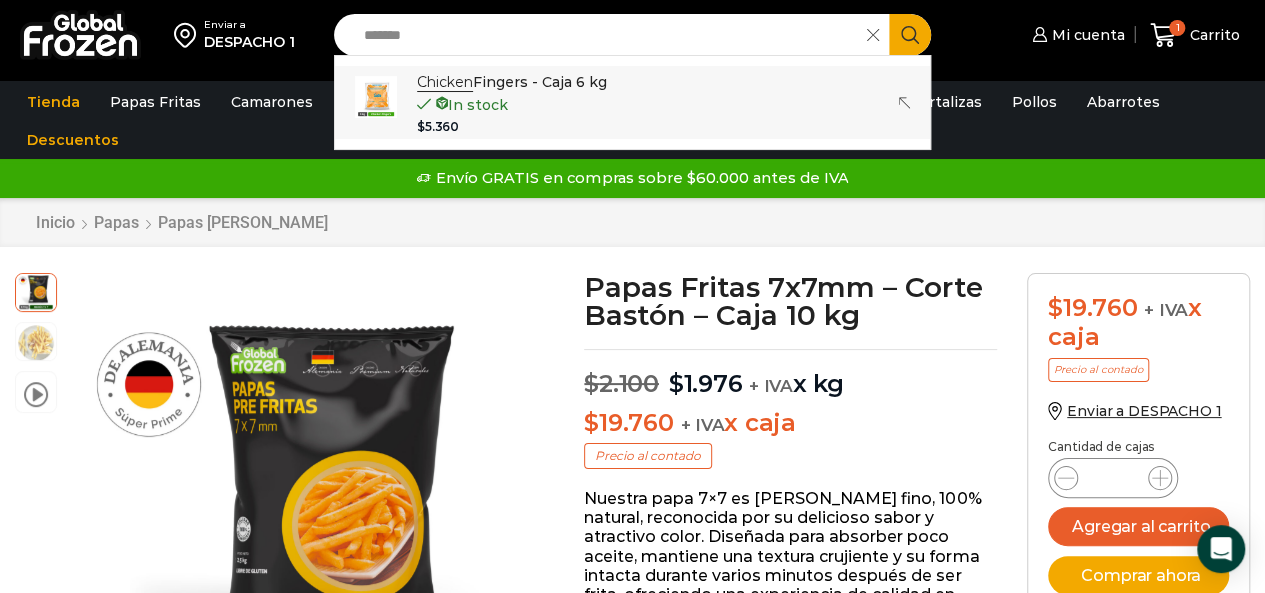 click on "Chicken  Fingers - Caja 6 kg" at bounding box center (512, 82) 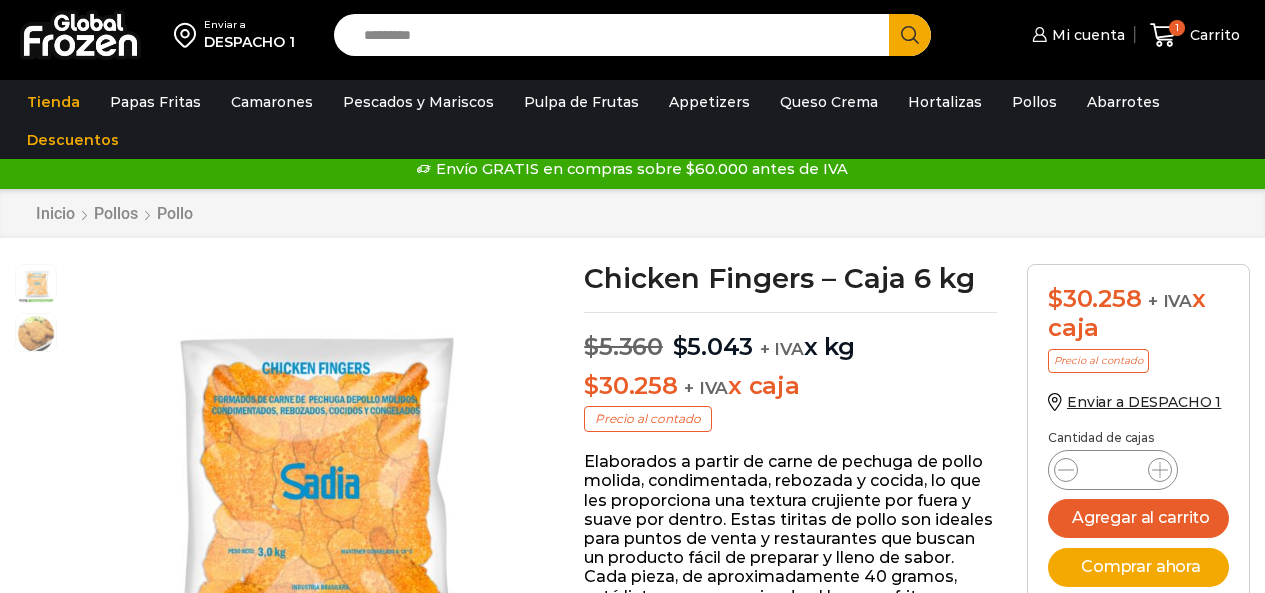 scroll, scrollTop: 0, scrollLeft: 0, axis: both 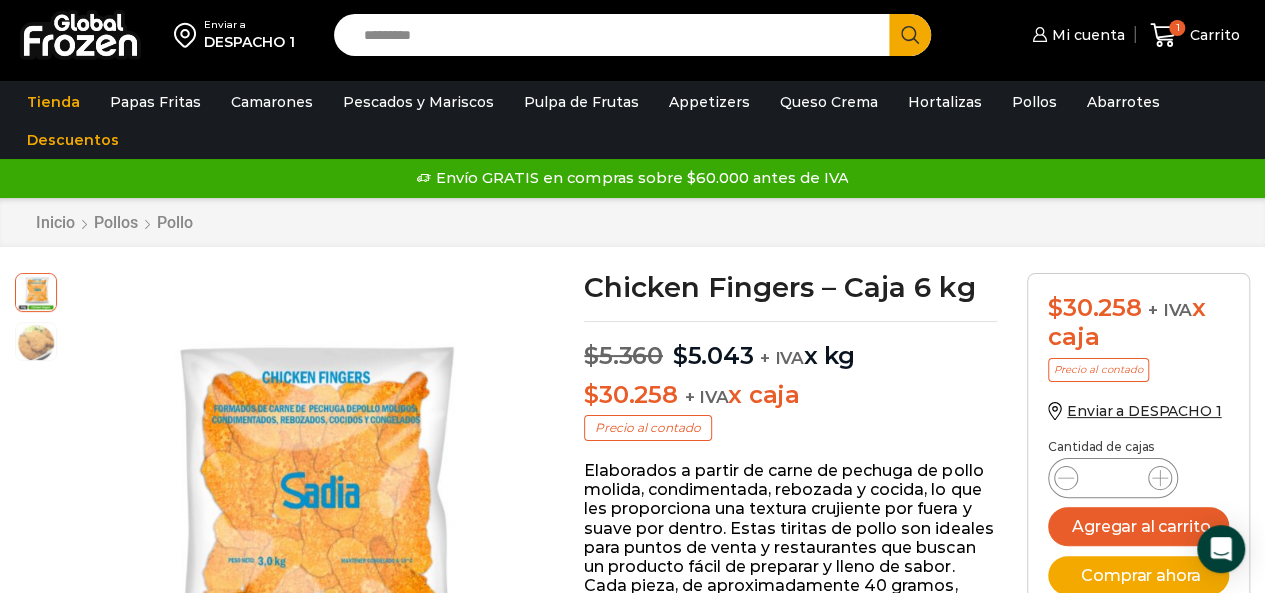 click on "$ 30.258    + IVA  x caja
Precio al contado
Enviar a DESPACHO 1
Cantidad de cajas
Chicken Fingers - Caja 6 kg cantidad
*
Agregar al carrito
Comprar ahora" at bounding box center [1138, 449] 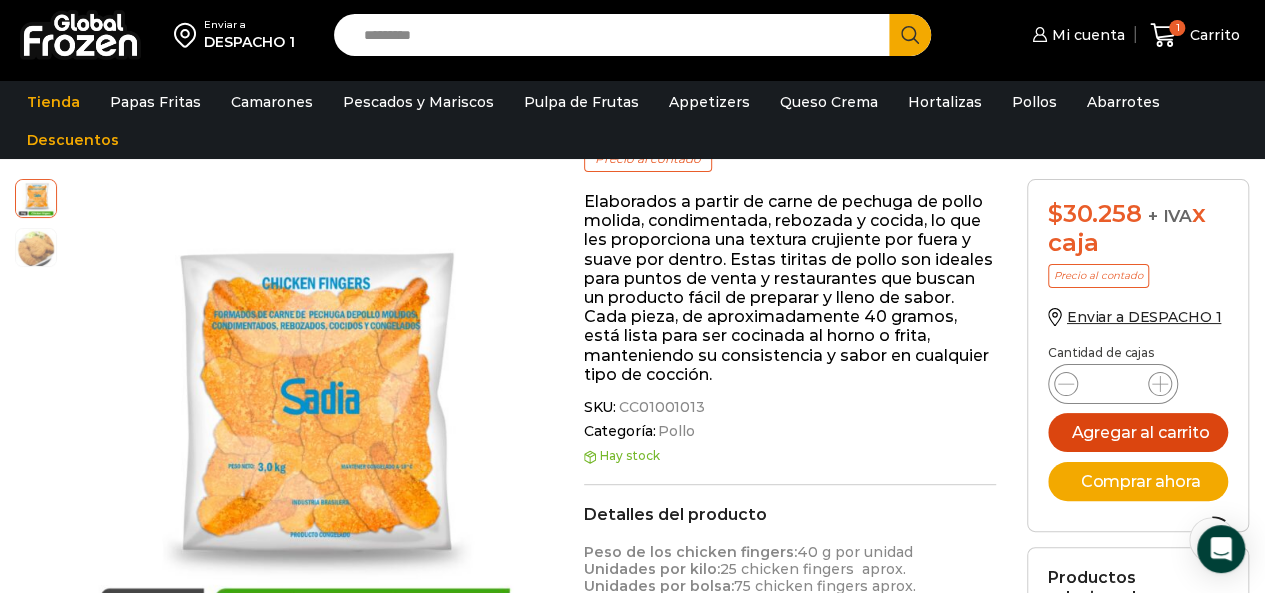scroll, scrollTop: 301, scrollLeft: 0, axis: vertical 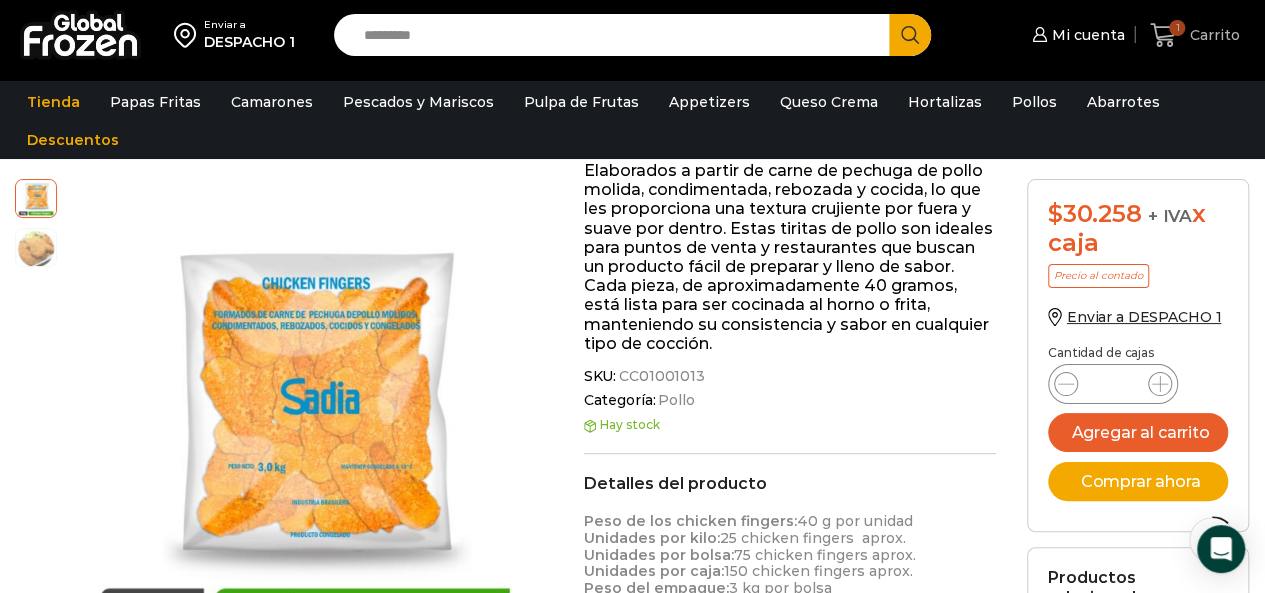 click on "Carrito" at bounding box center (1212, 35) 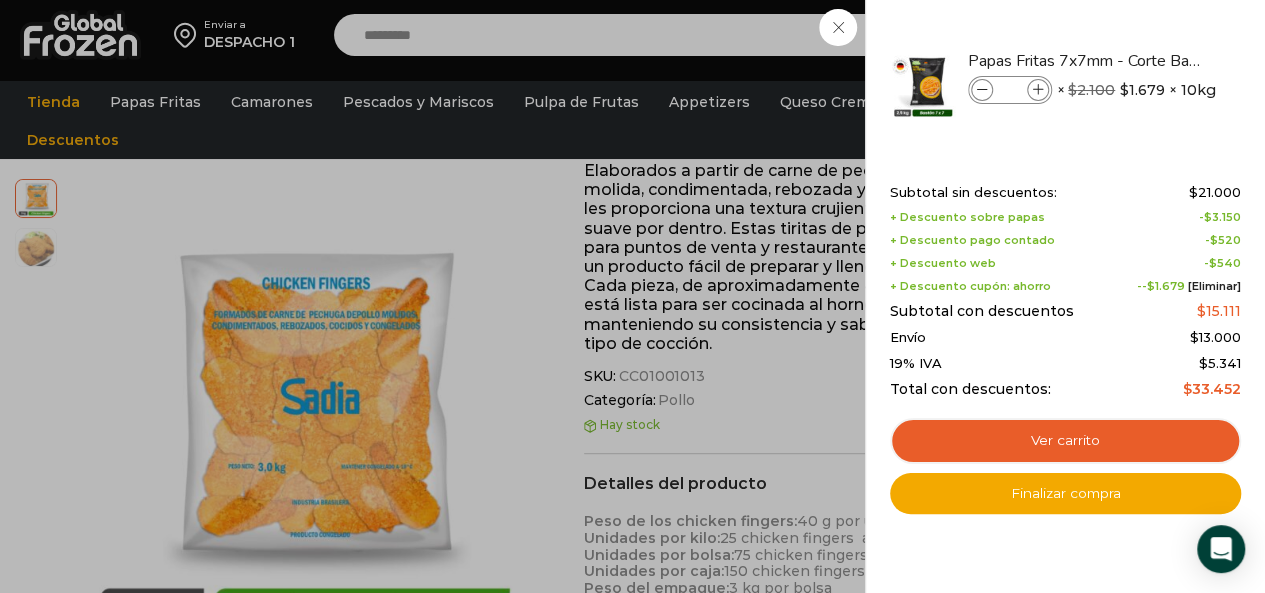 click on "1
Carrito
1
1
Shopping Cart
*
$" at bounding box center (1195, 35) 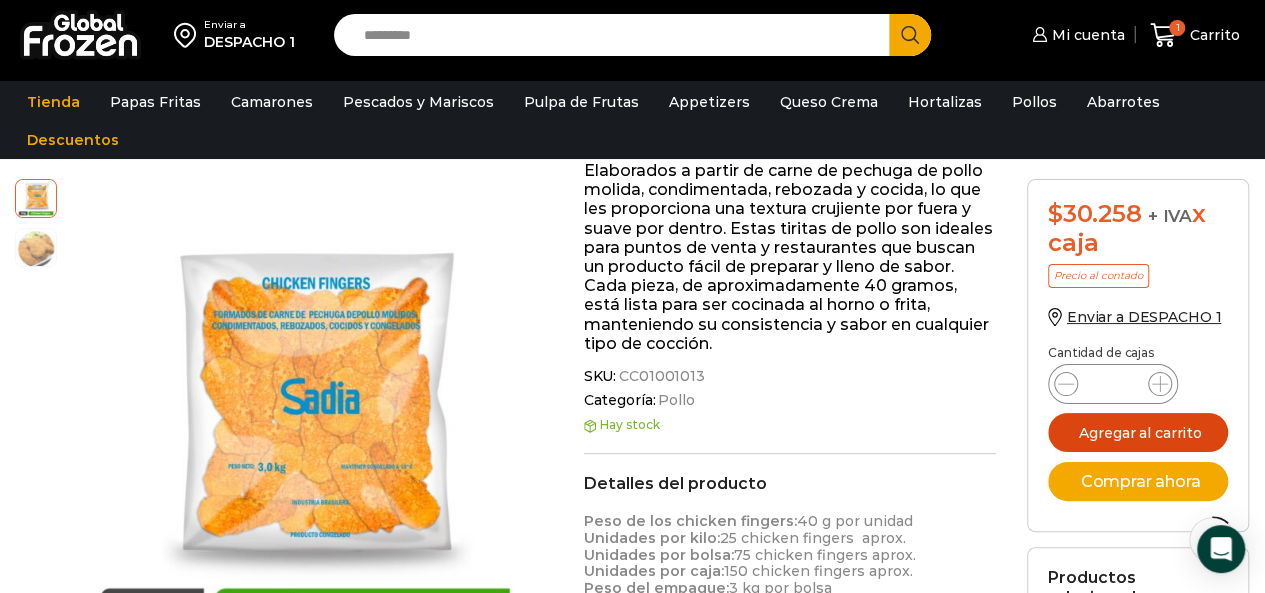click on "Agregar al carrito" at bounding box center (1138, 432) 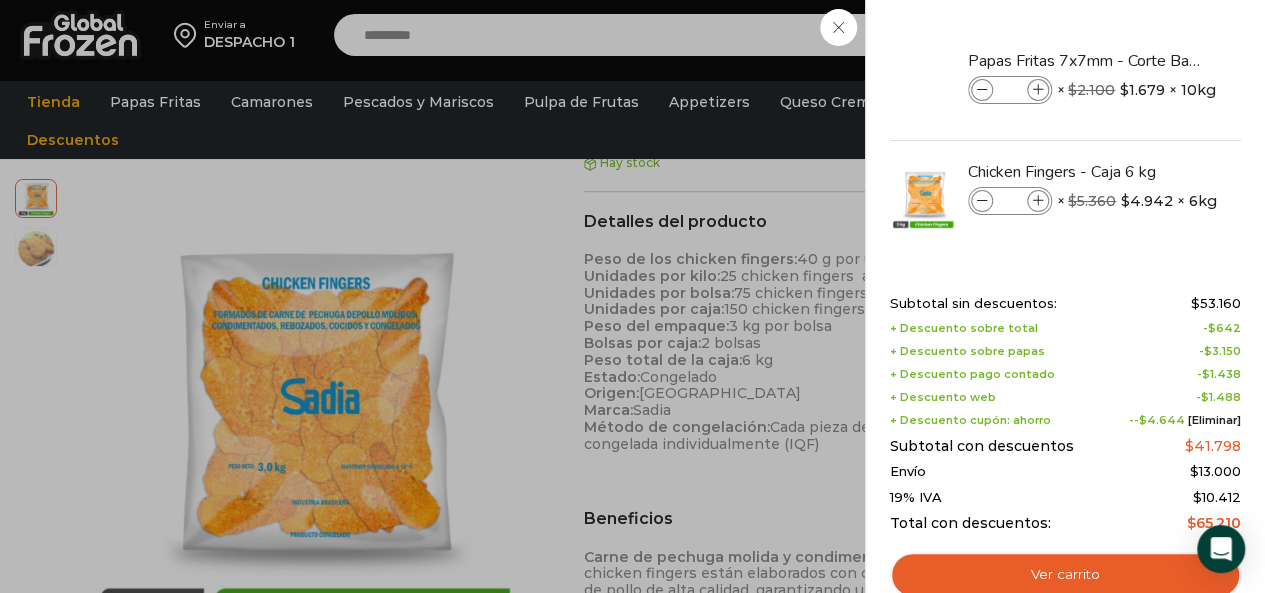 scroll, scrollTop: 601, scrollLeft: 0, axis: vertical 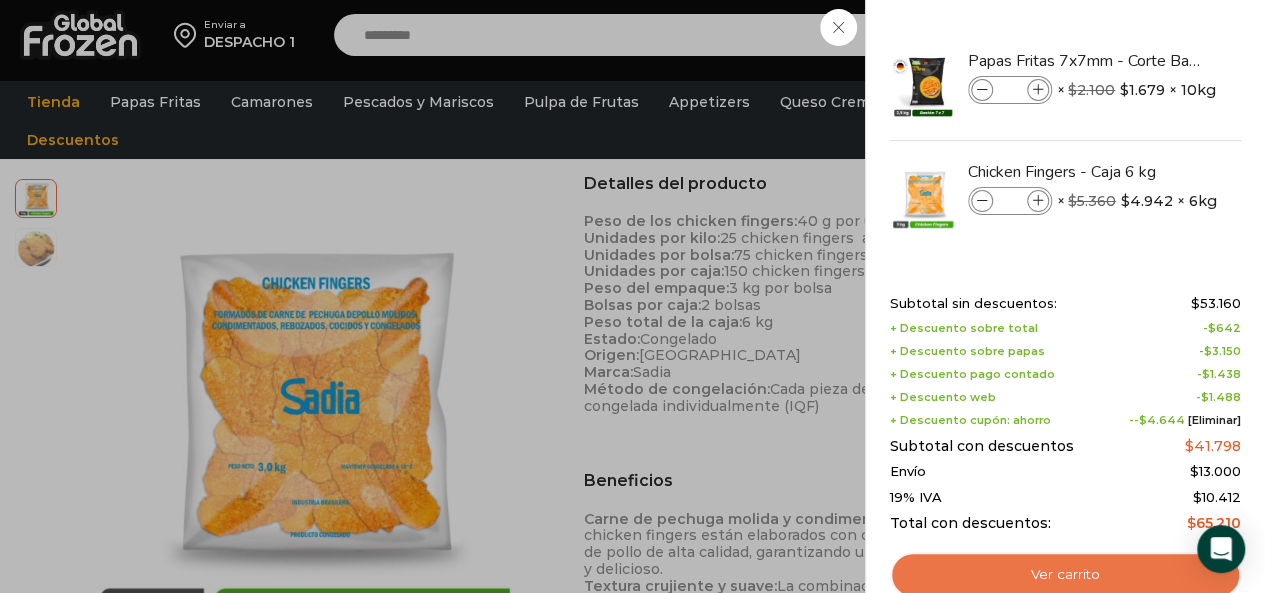 click on "Ver carrito" at bounding box center [1065, 575] 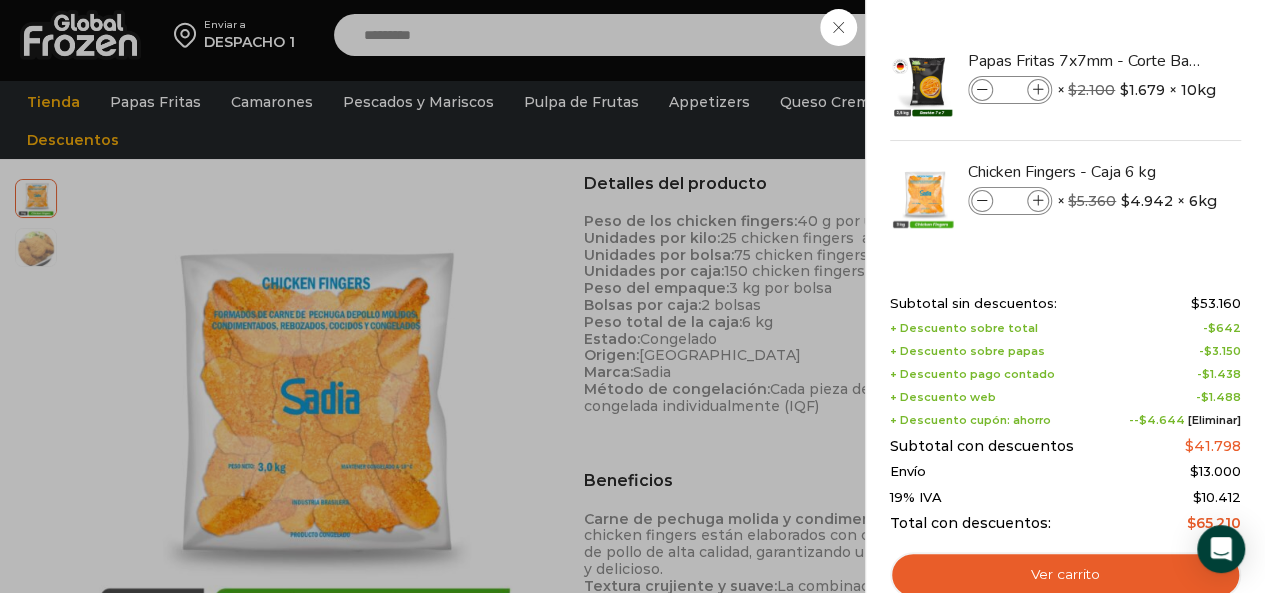 scroll, scrollTop: 801, scrollLeft: 0, axis: vertical 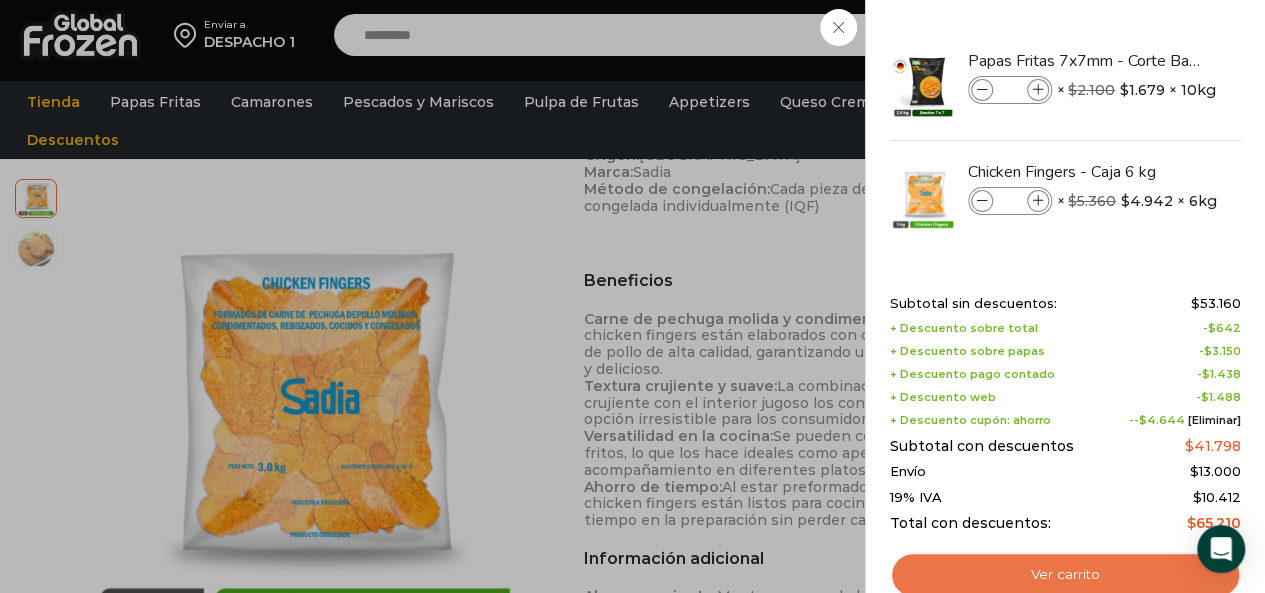 click on "Ver carrito" at bounding box center [1065, 575] 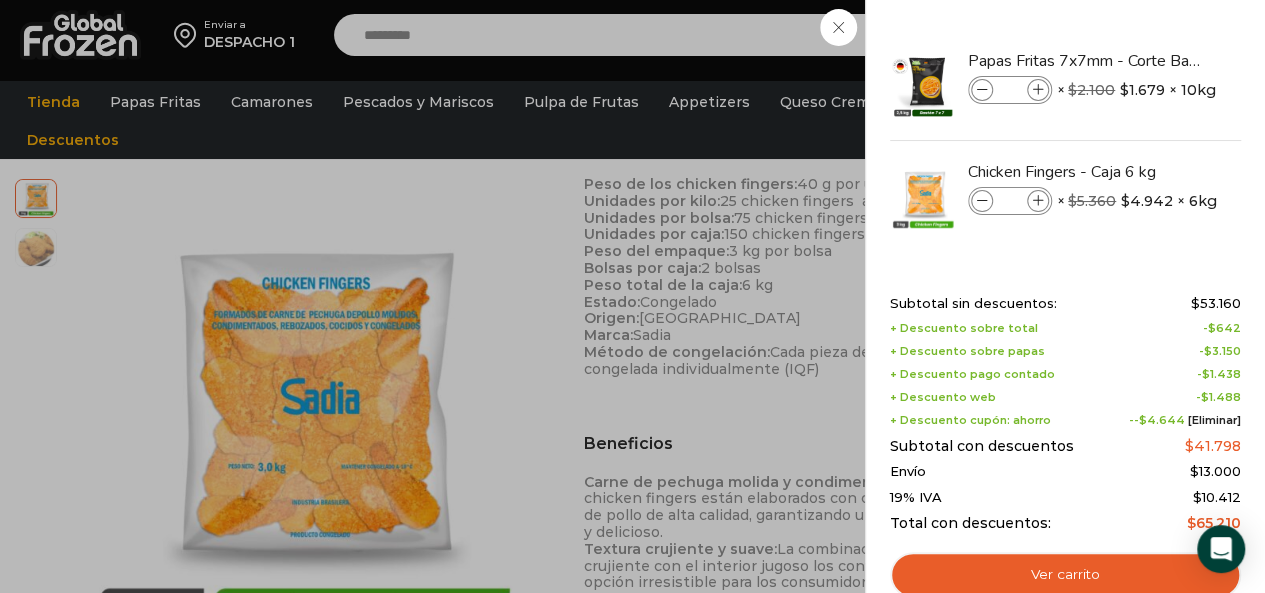 scroll, scrollTop: 556, scrollLeft: 0, axis: vertical 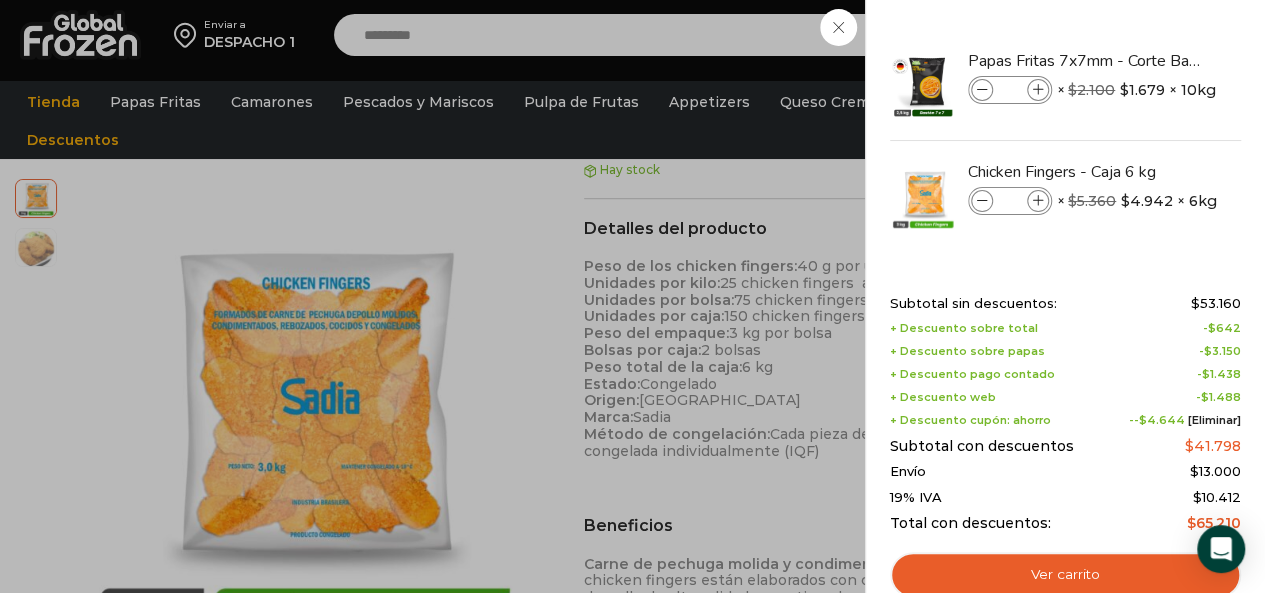 click on "+ Descuento sobre total - $ 642" at bounding box center [1065, 328] 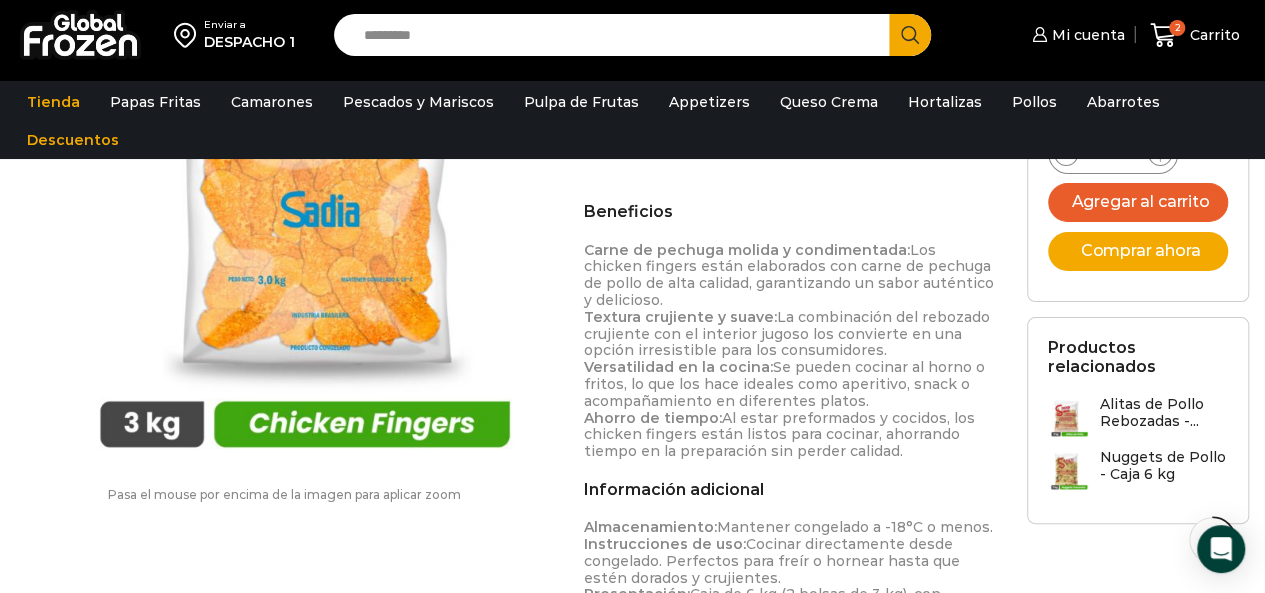 scroll, scrollTop: 856, scrollLeft: 0, axis: vertical 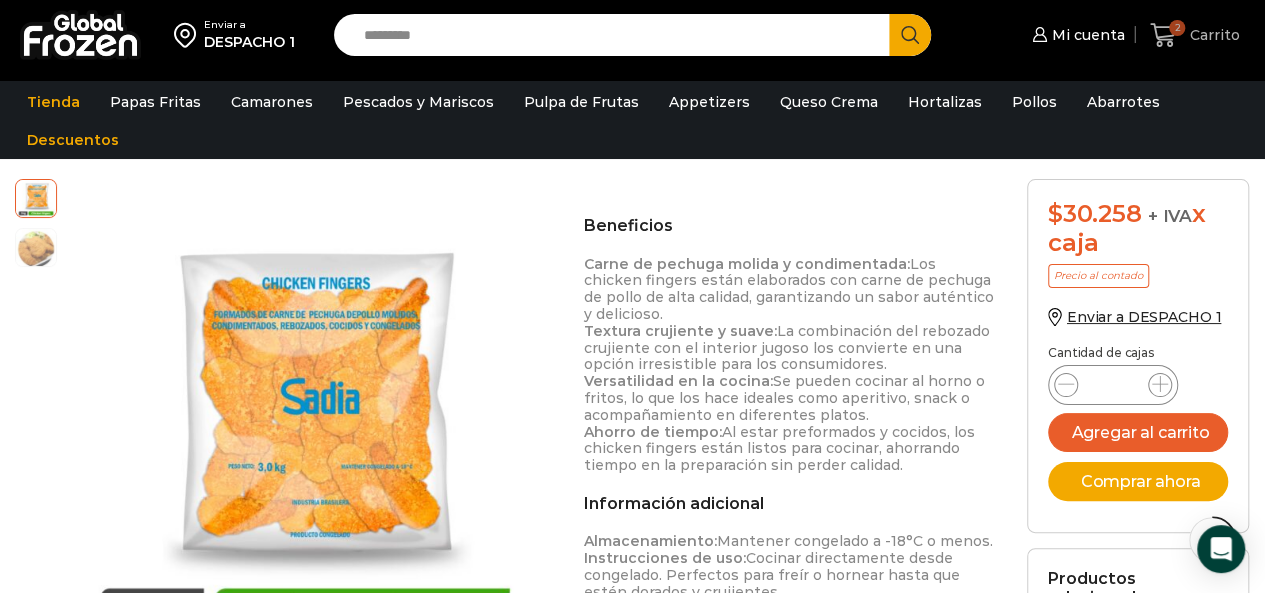 click on "2
Carrito" at bounding box center (1195, 35) 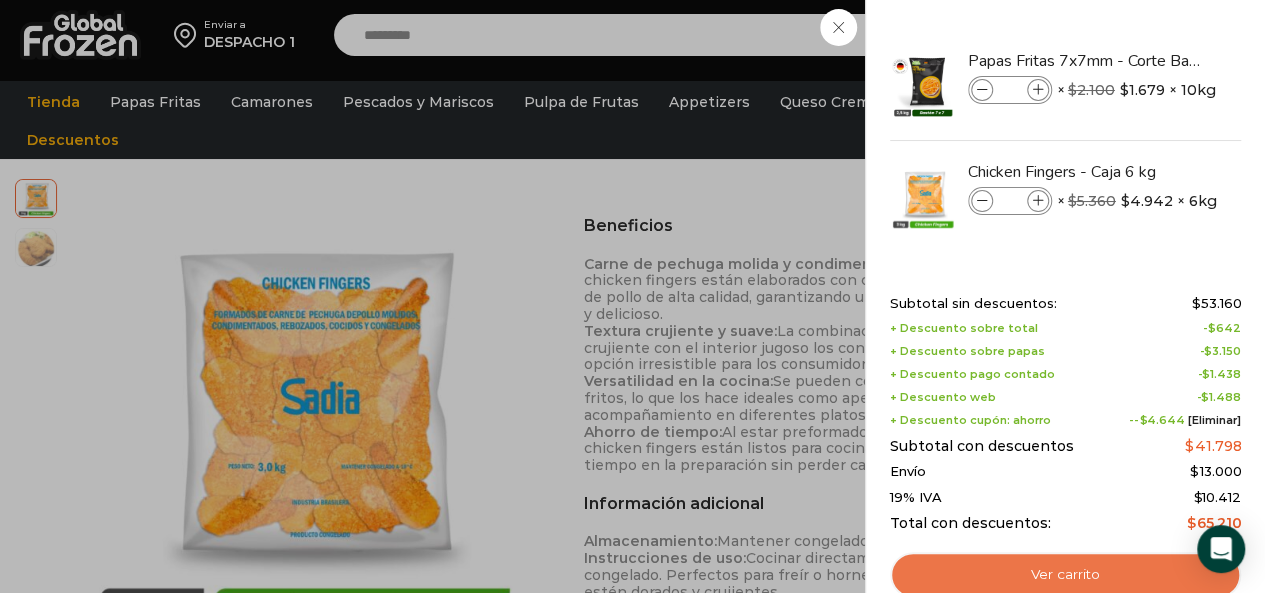 click on "Ver carrito" at bounding box center [1065, 575] 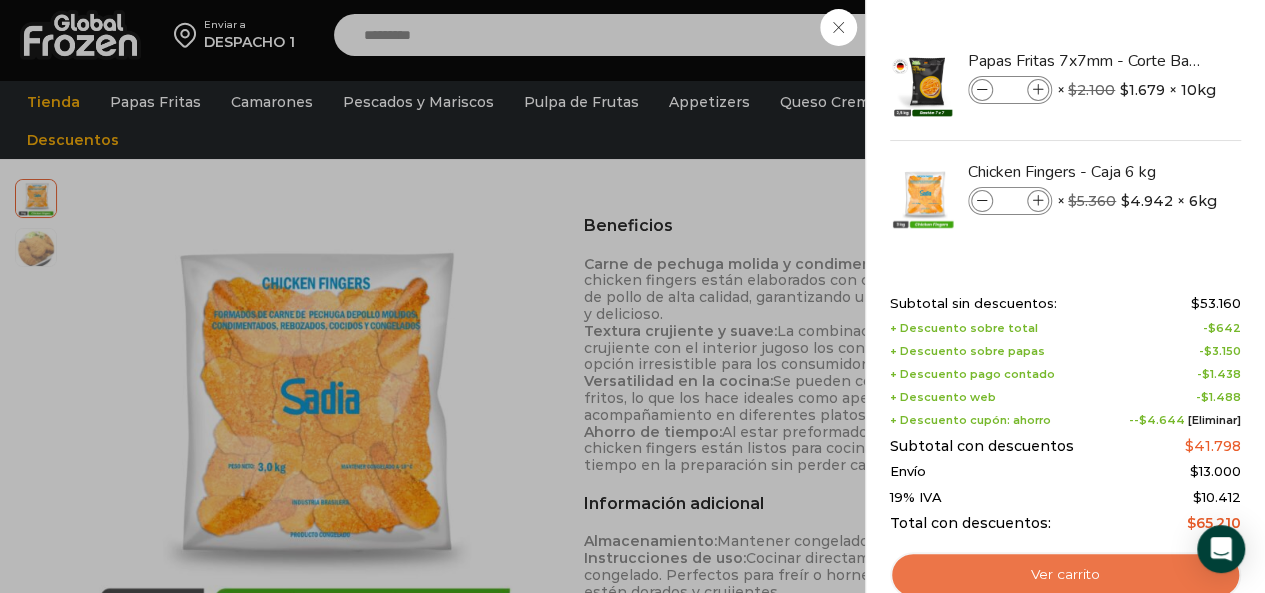 click on "Ver carrito" at bounding box center (1065, 575) 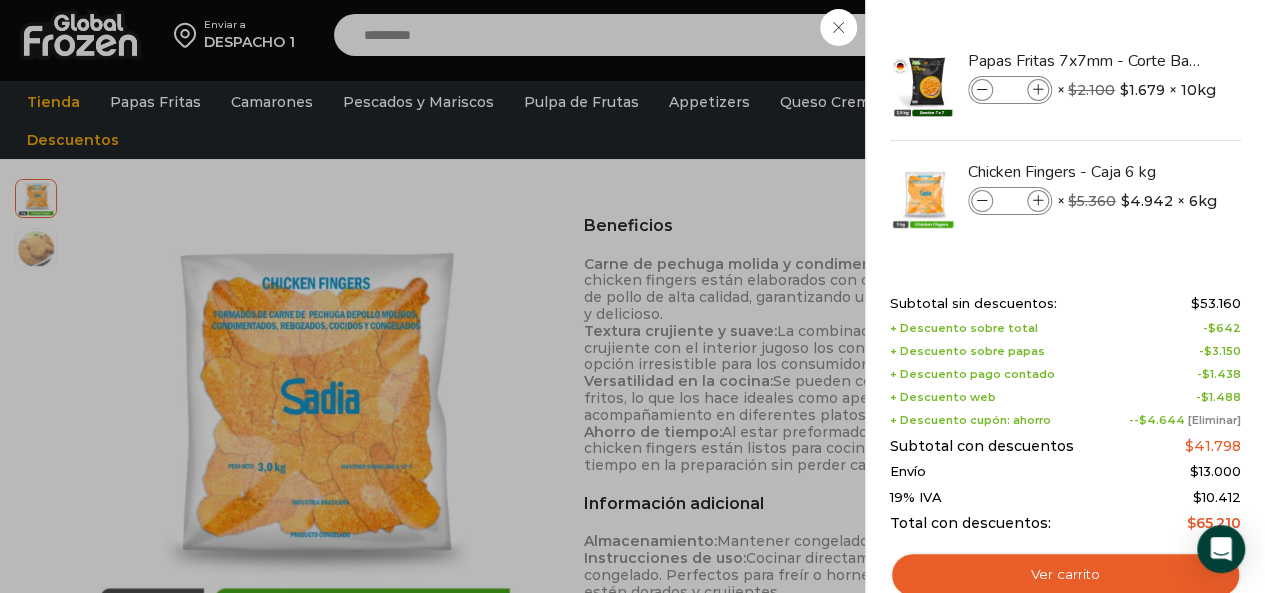 click on "[Eliminar]" at bounding box center (1214, 420) 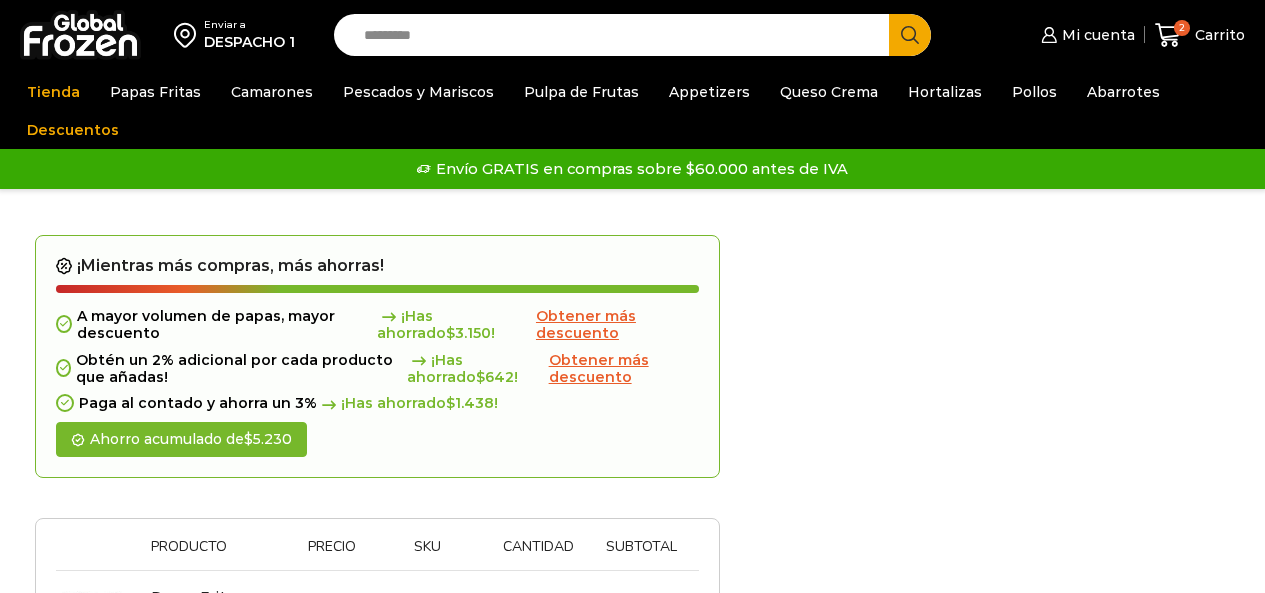 scroll, scrollTop: 0, scrollLeft: 0, axis: both 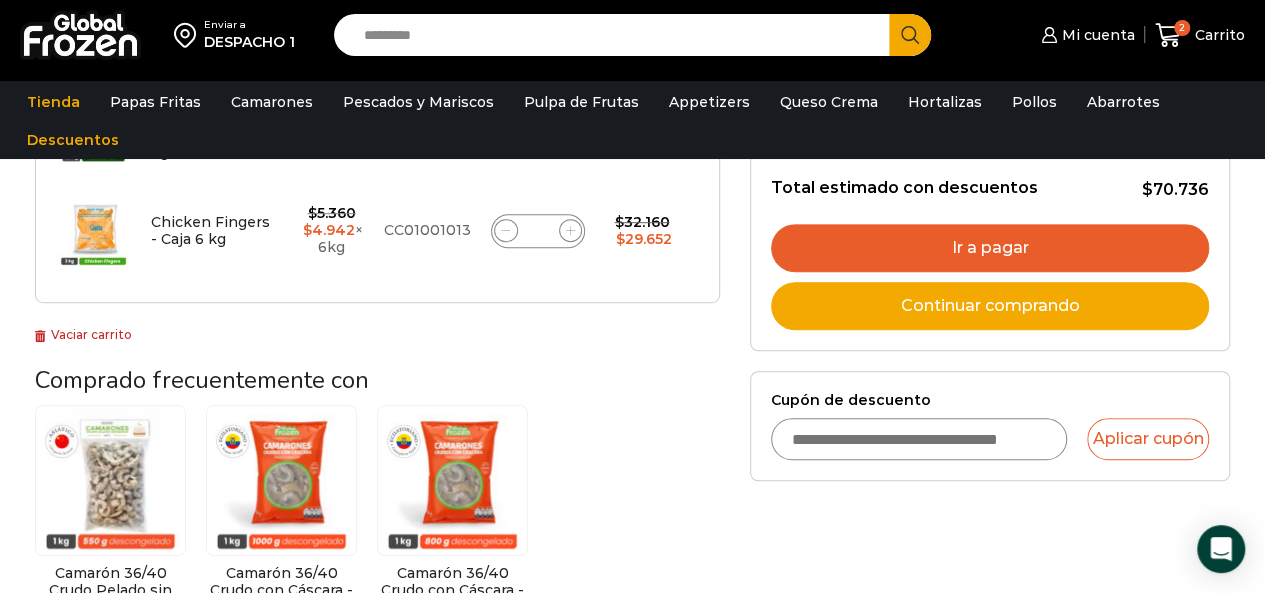 click on "Cupón de descuento" at bounding box center (919, 439) 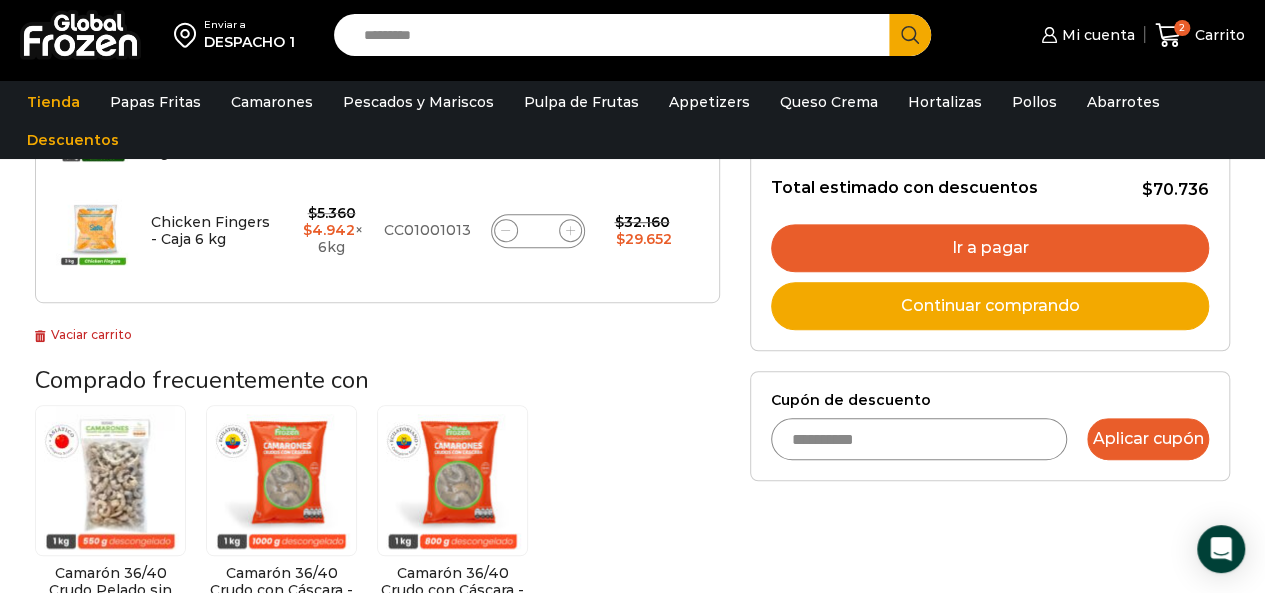 type on "**********" 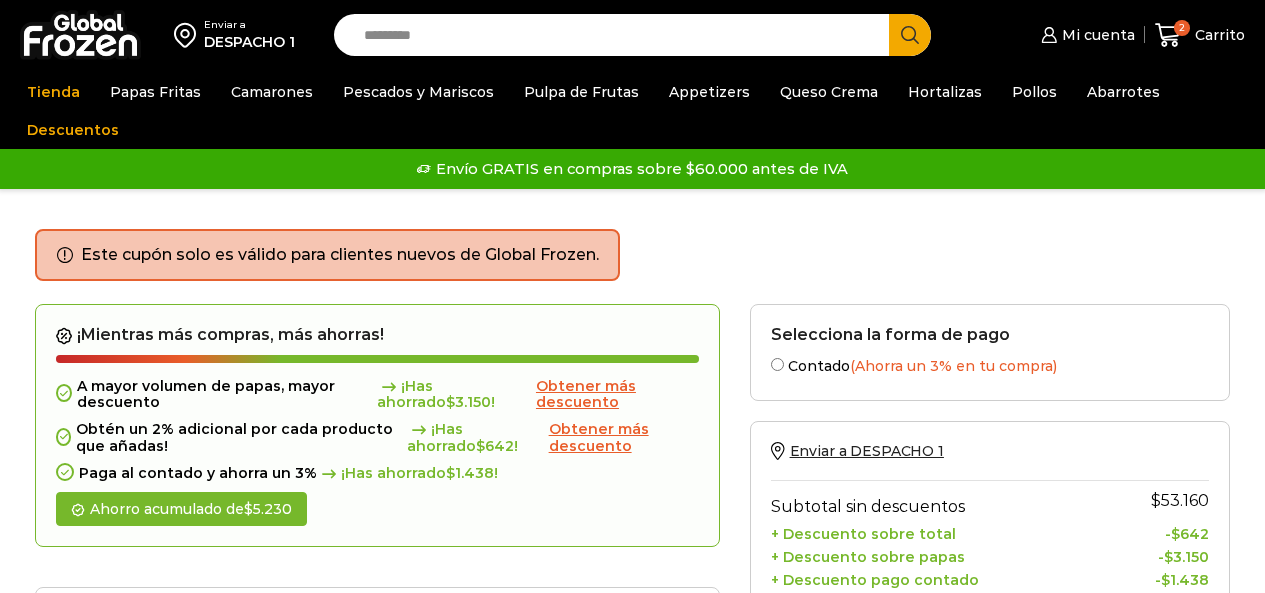 scroll, scrollTop: 0, scrollLeft: 0, axis: both 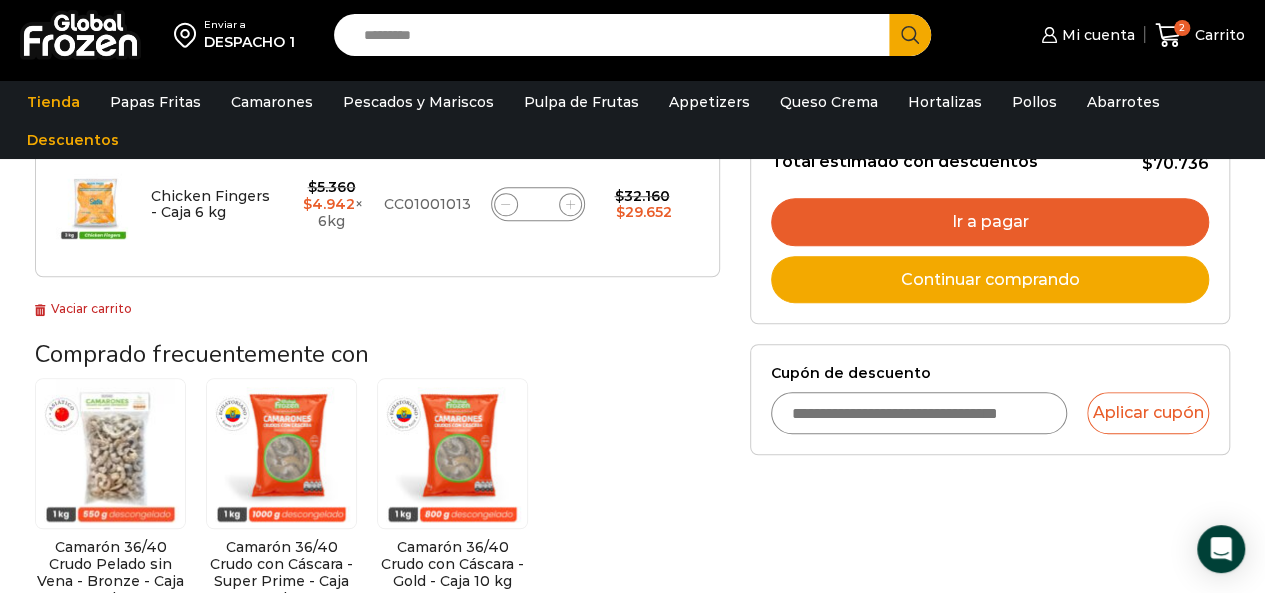 click on "Cupón de descuento" at bounding box center [919, 413] 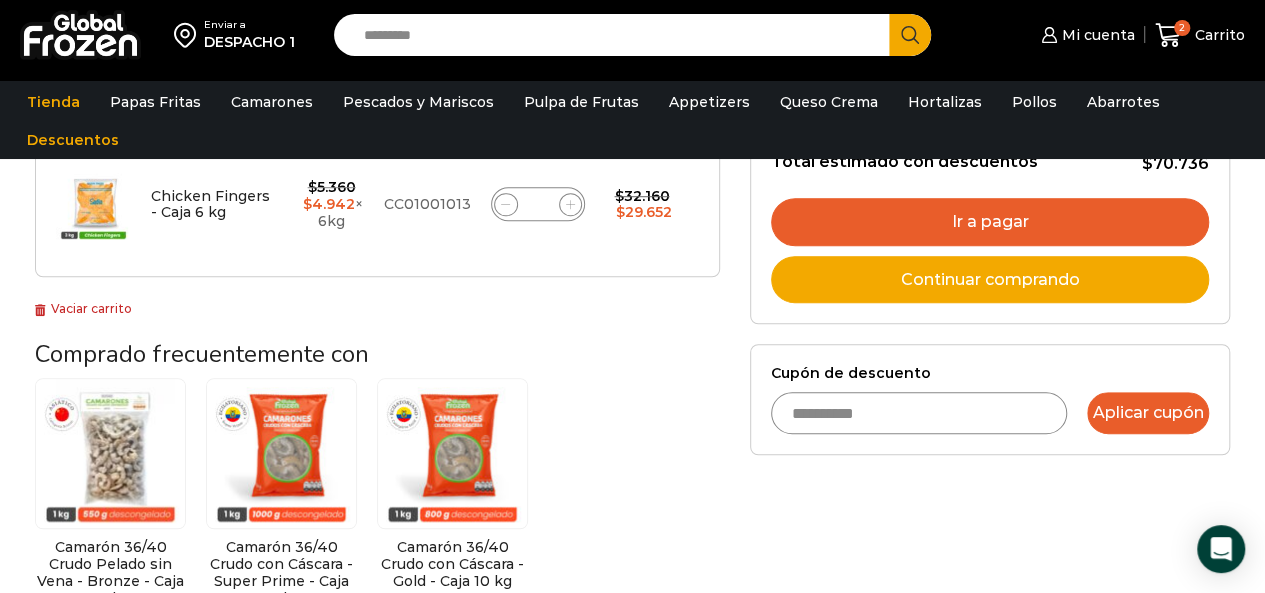 type on "**********" 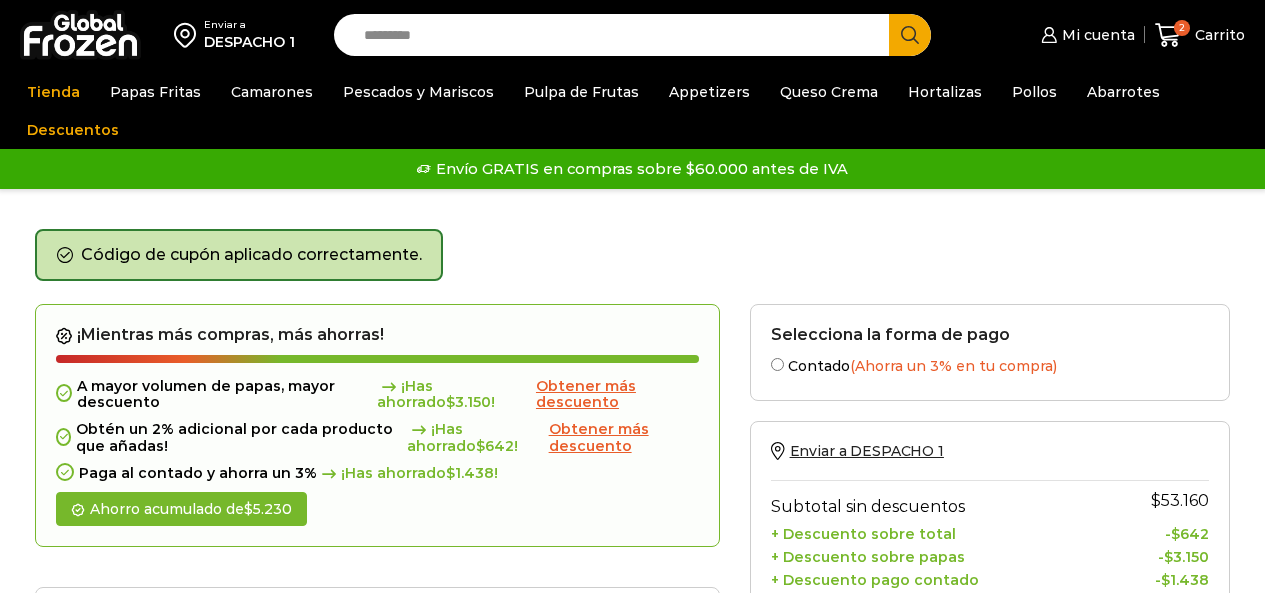 scroll, scrollTop: 0, scrollLeft: 0, axis: both 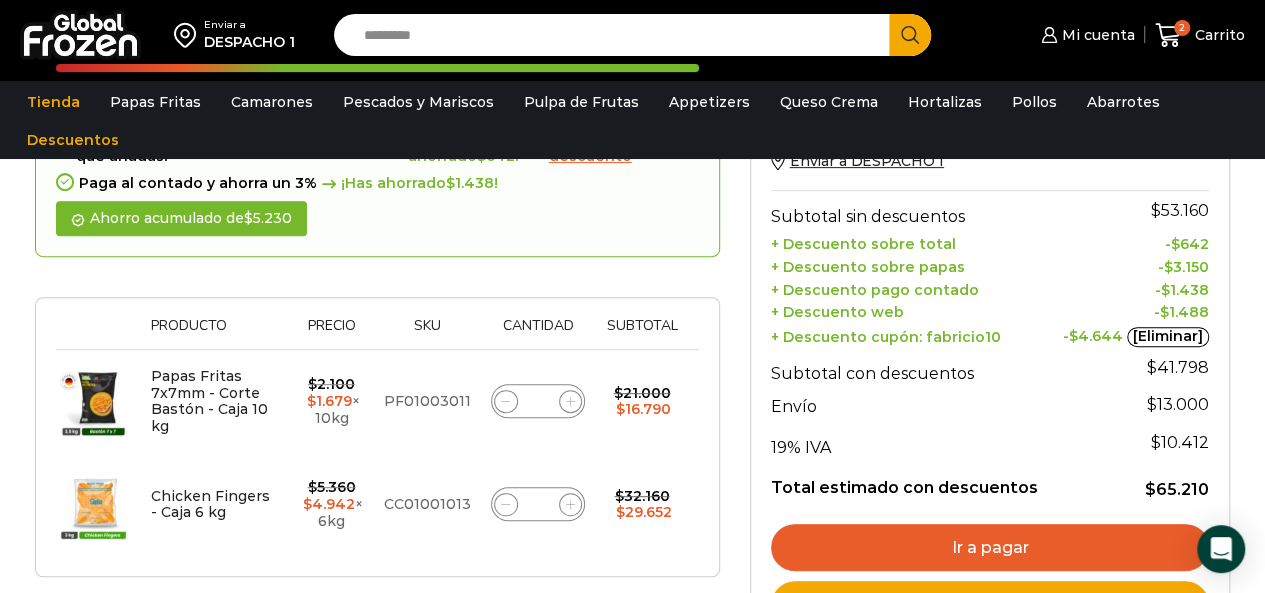 click 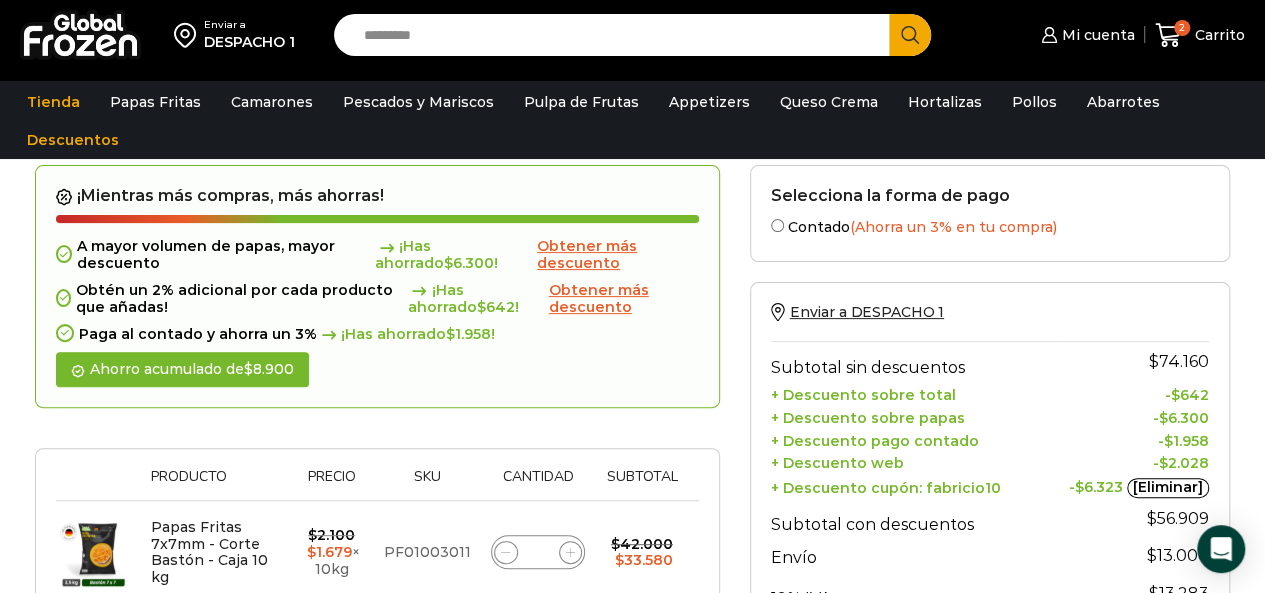 scroll, scrollTop: 249, scrollLeft: 0, axis: vertical 